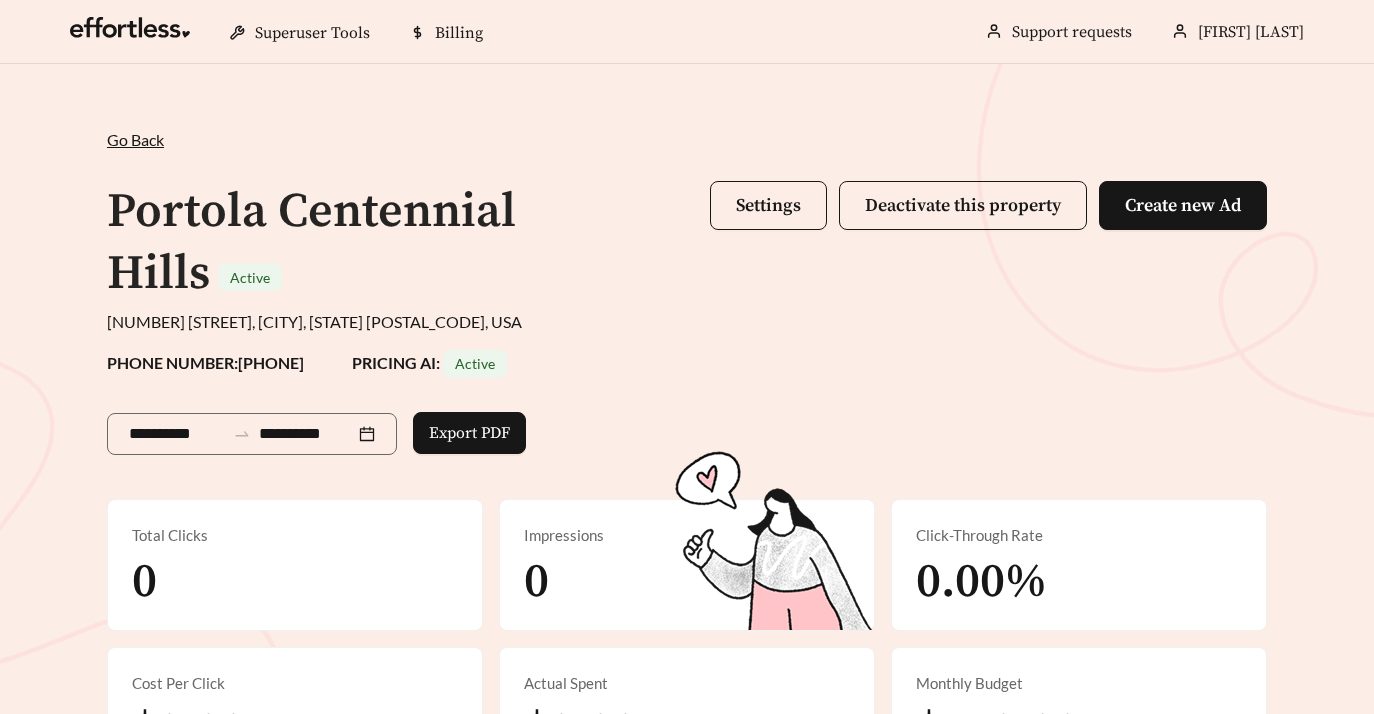 scroll, scrollTop: 0, scrollLeft: 0, axis: both 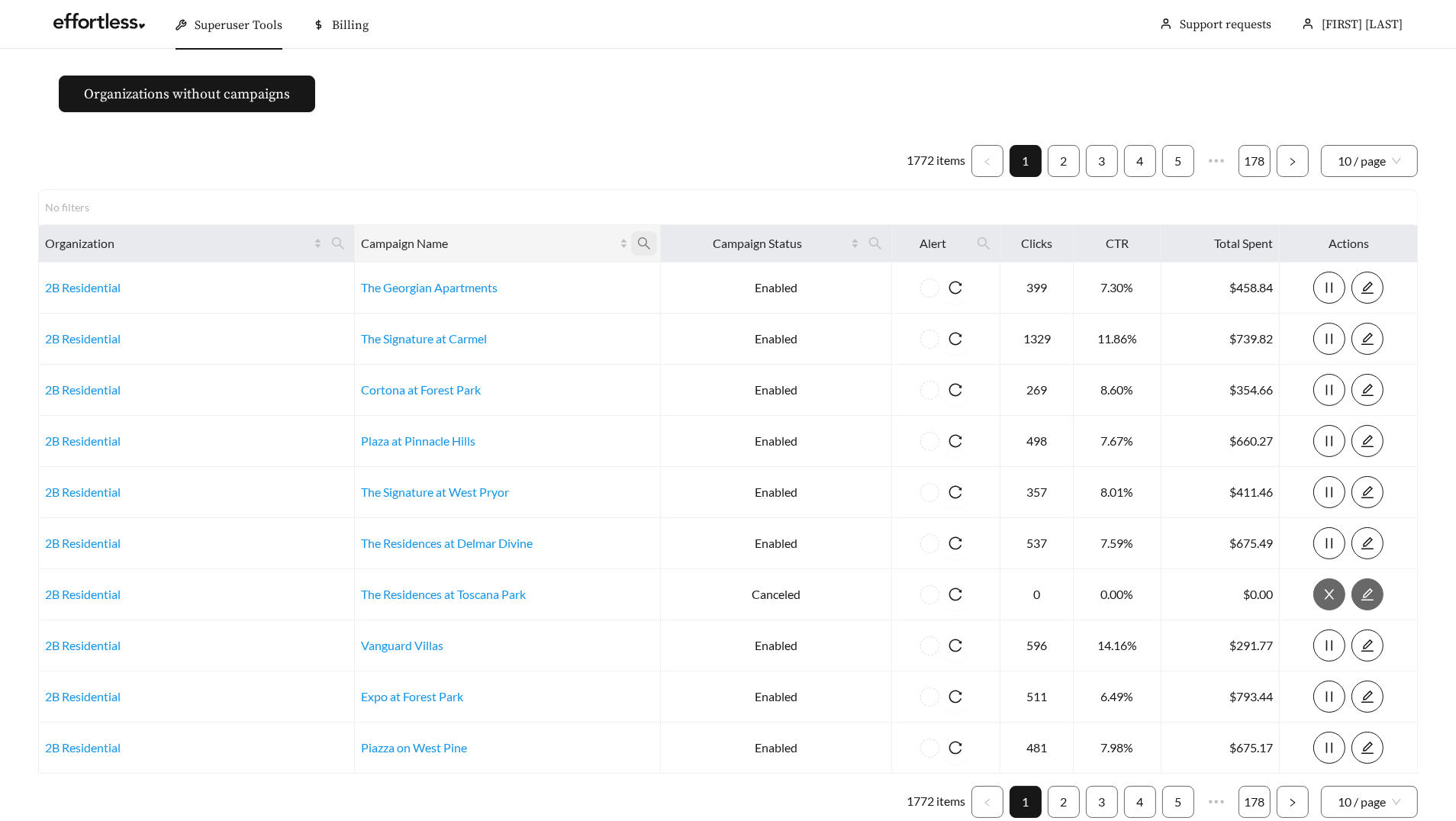 click at bounding box center [644, 243] 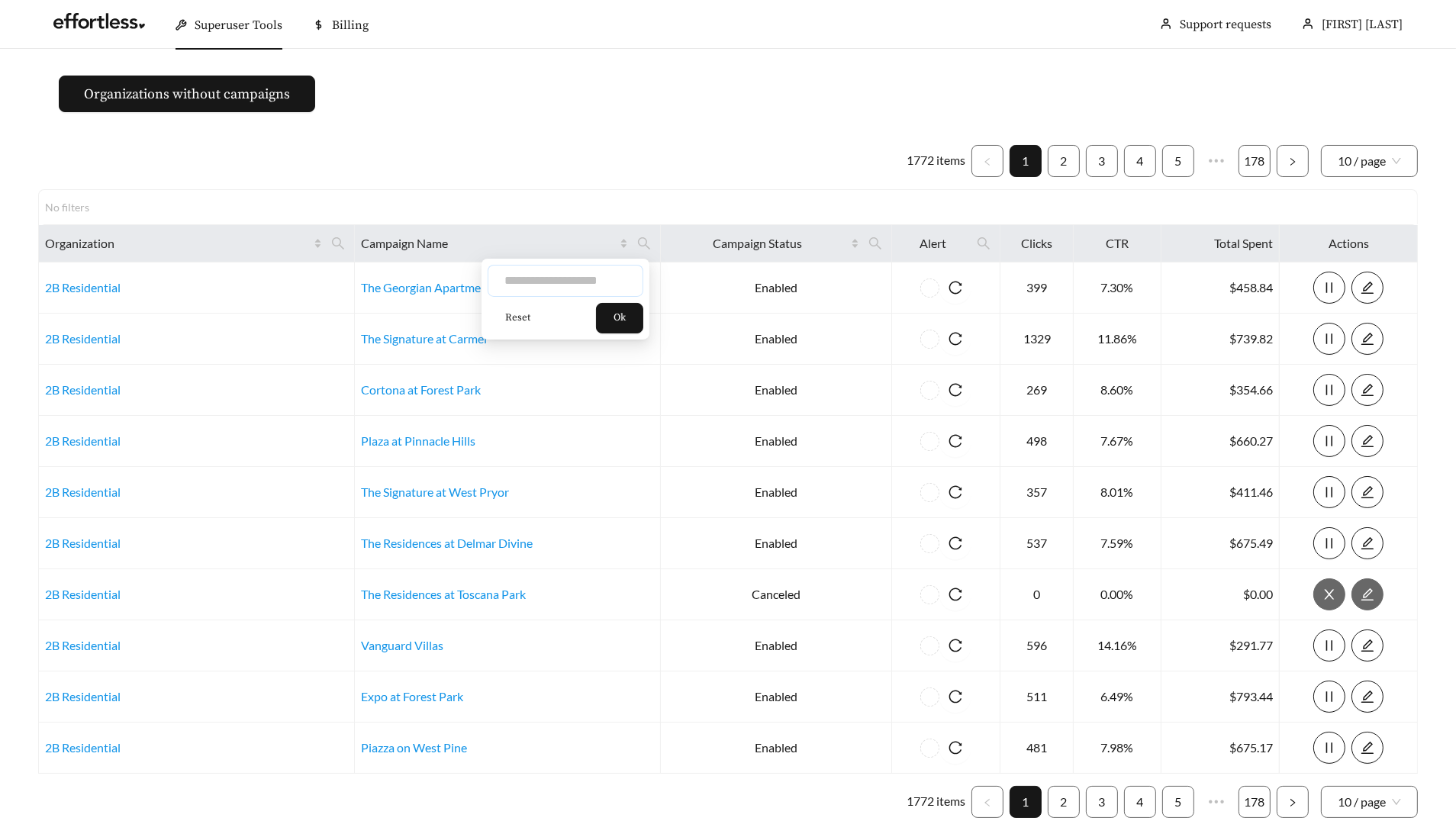 click at bounding box center [565, 281] 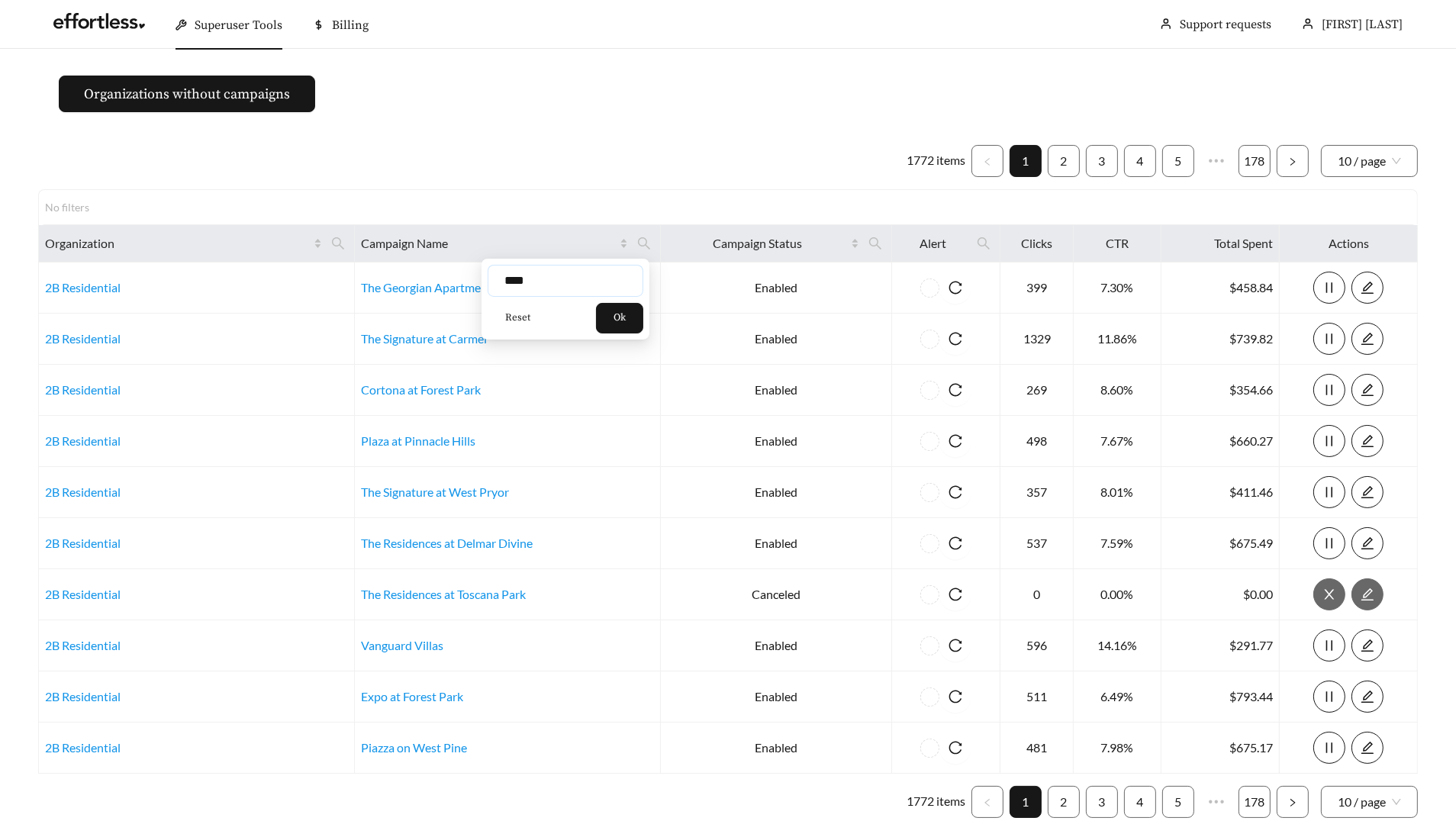 type on "****" 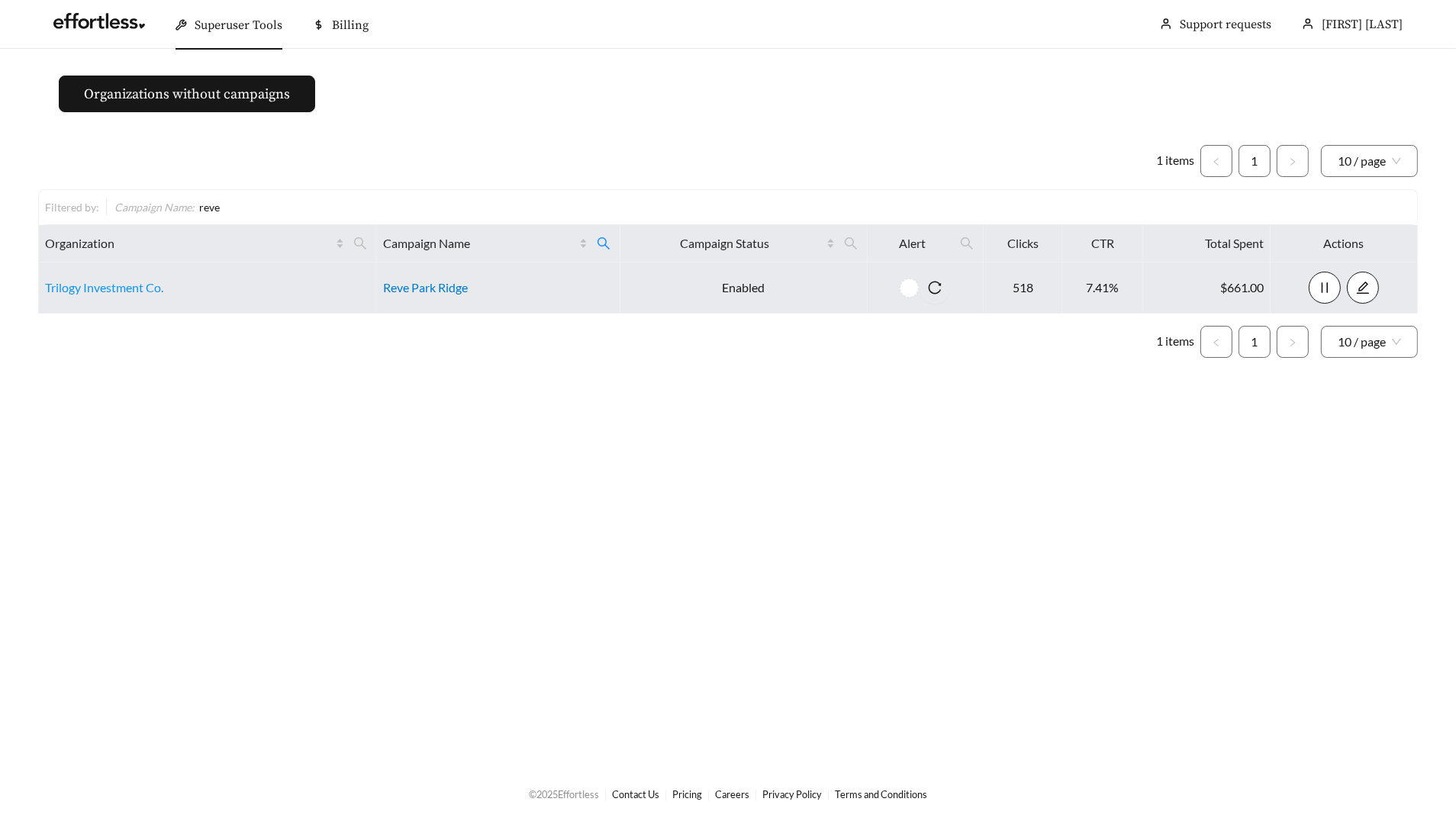 click on "Reve Park Ridge" at bounding box center [425, 287] 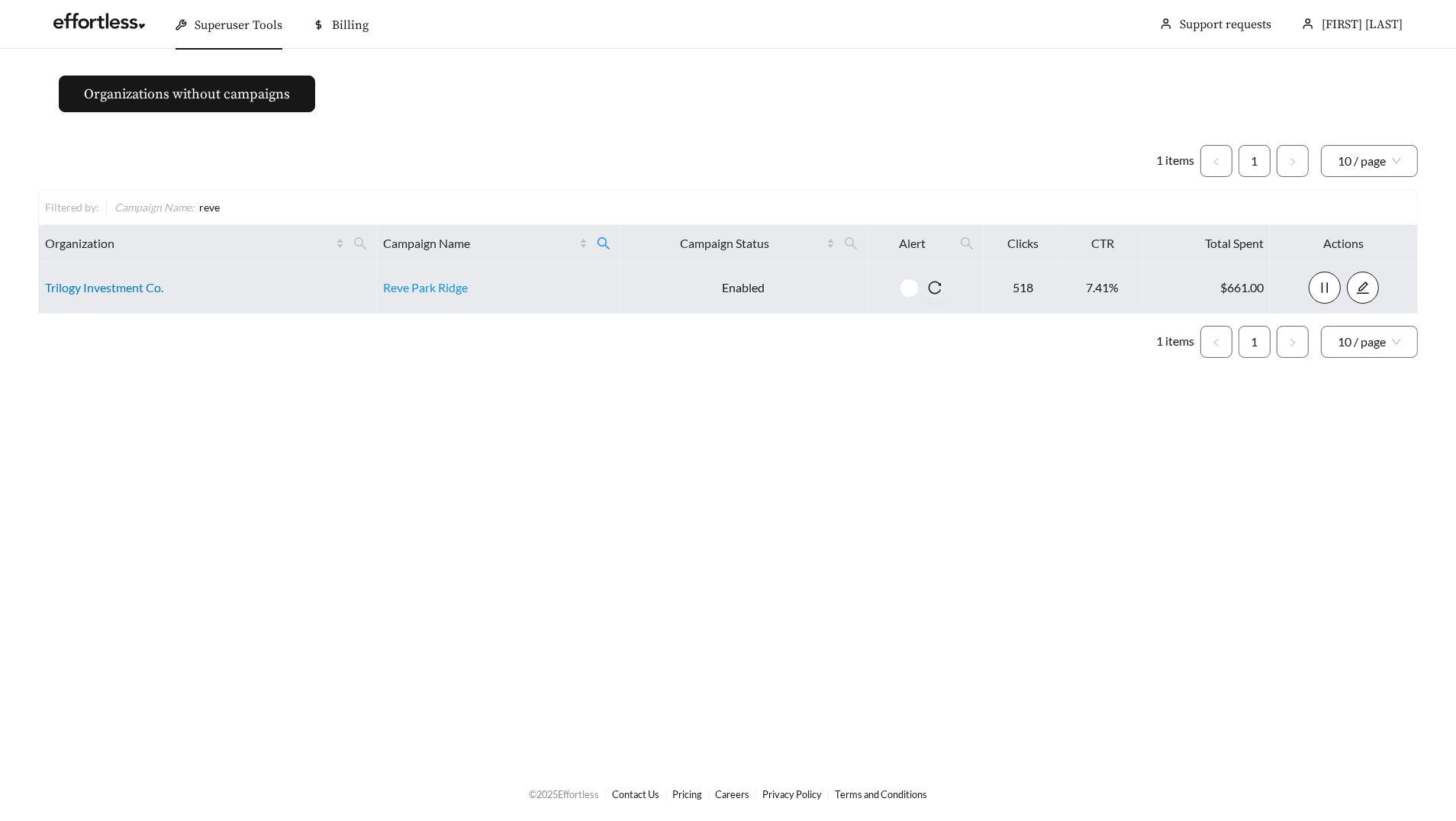 click on "Trilogy Investment Co." at bounding box center (104, 287) 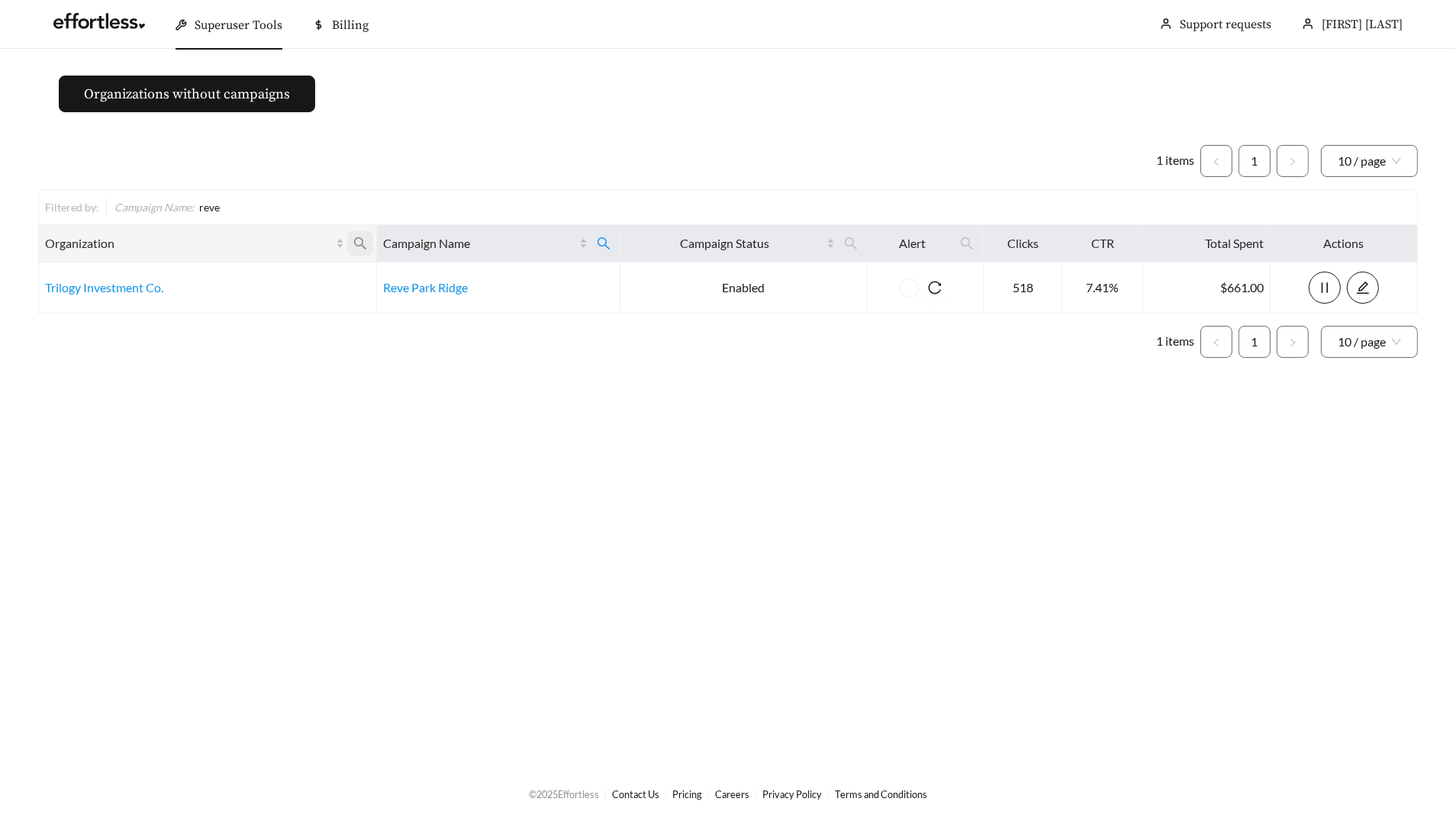 click 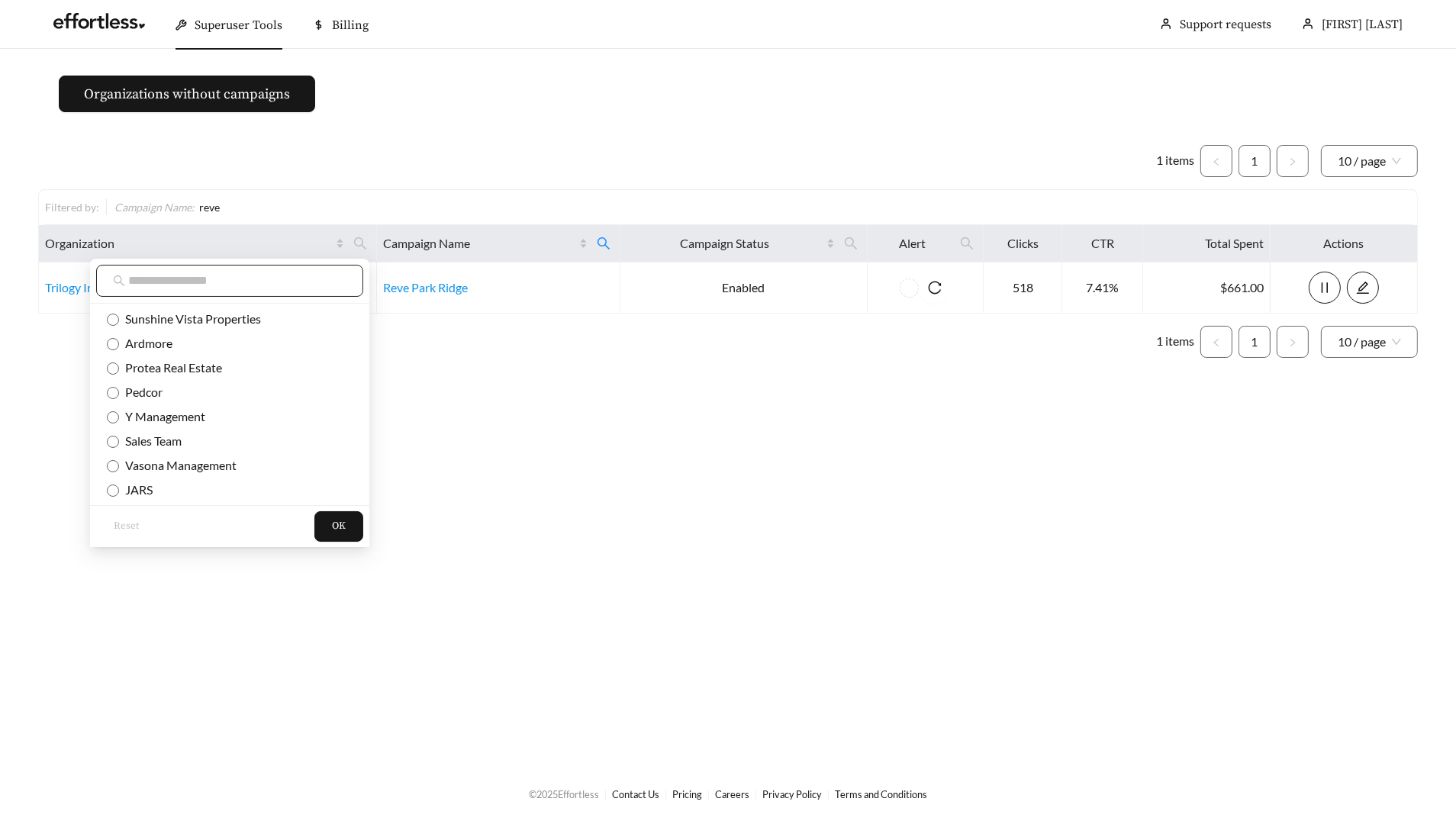 click at bounding box center [230, 281] 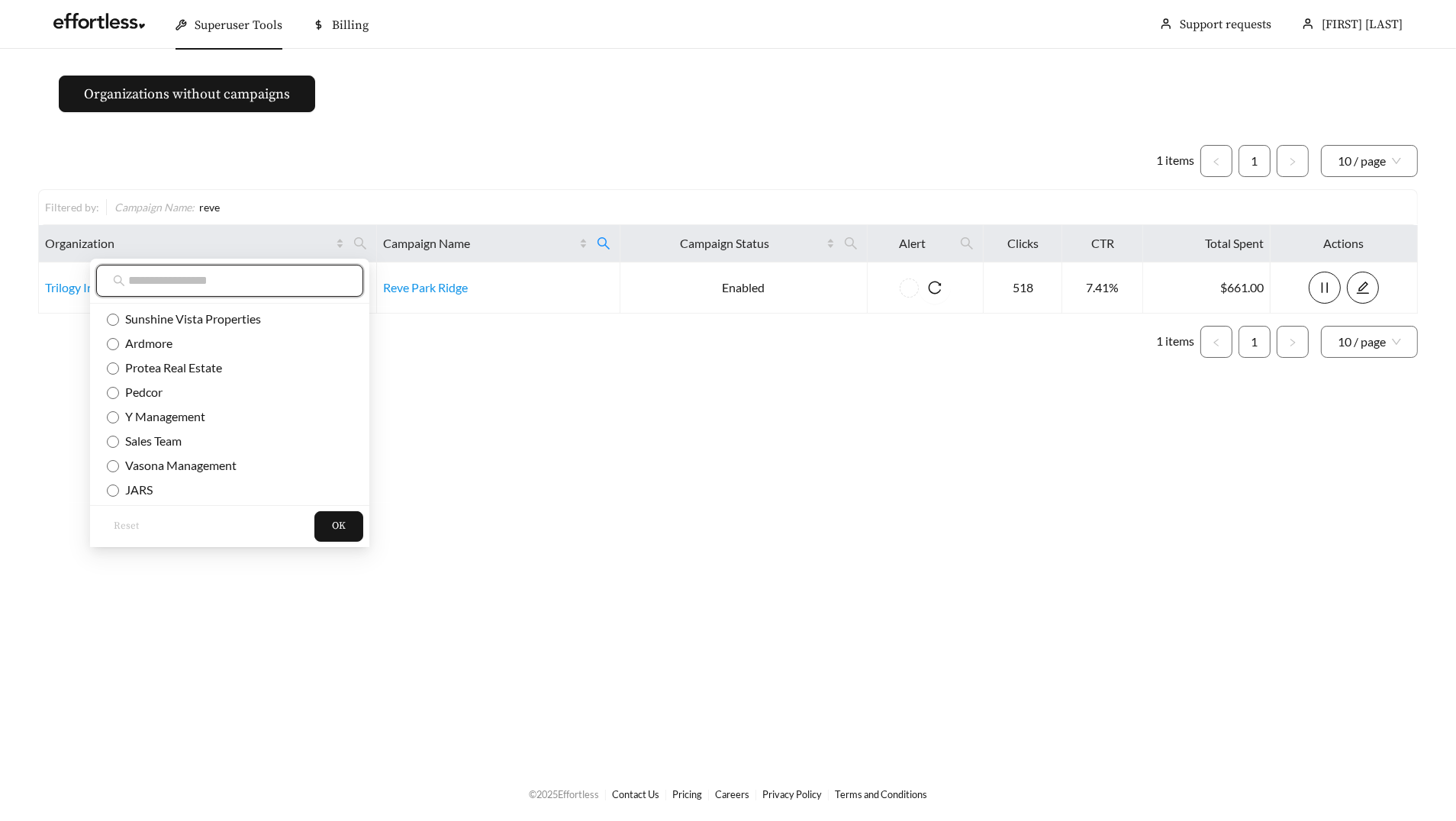 click at bounding box center (237, 281) 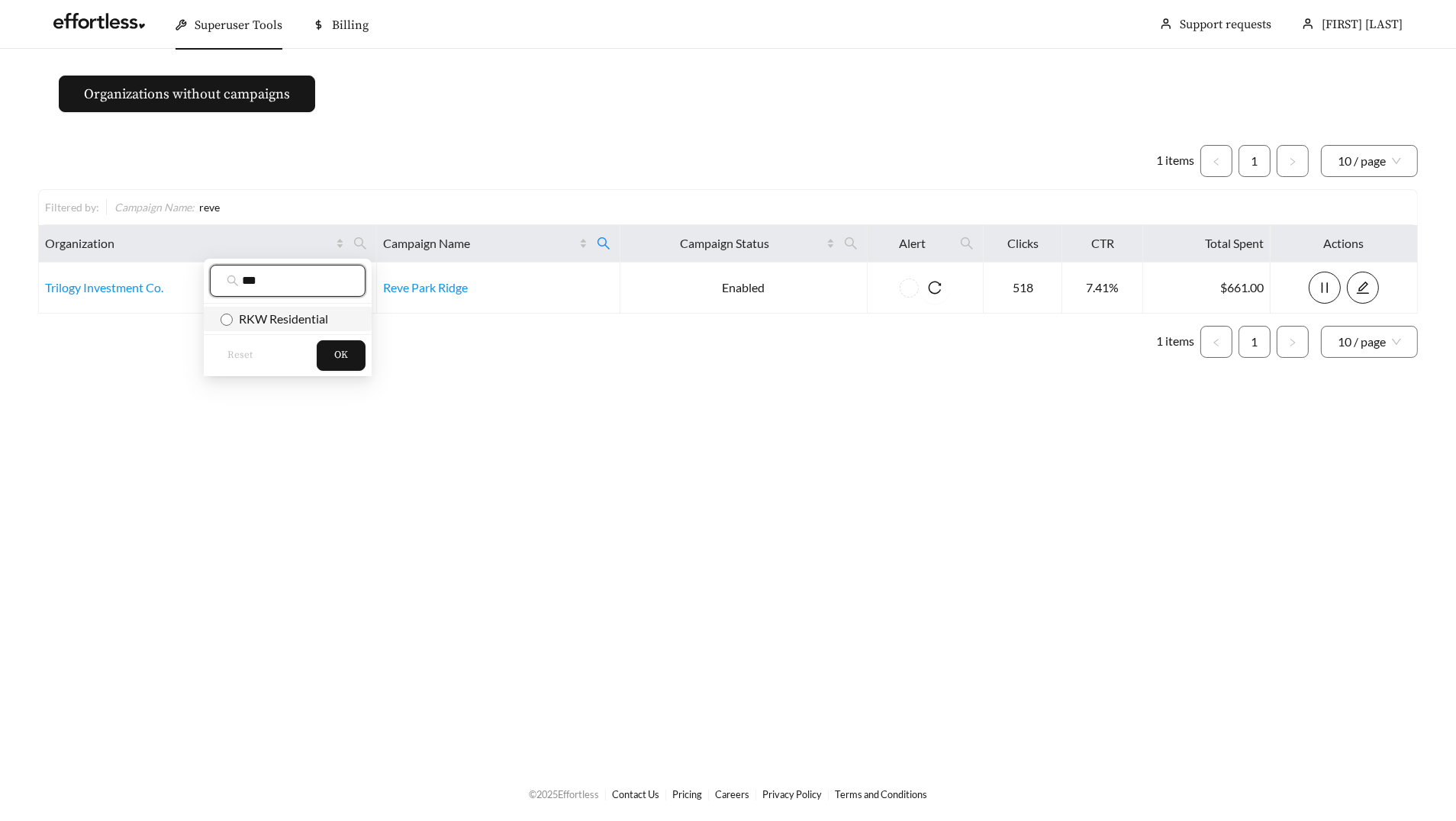 type on "***" 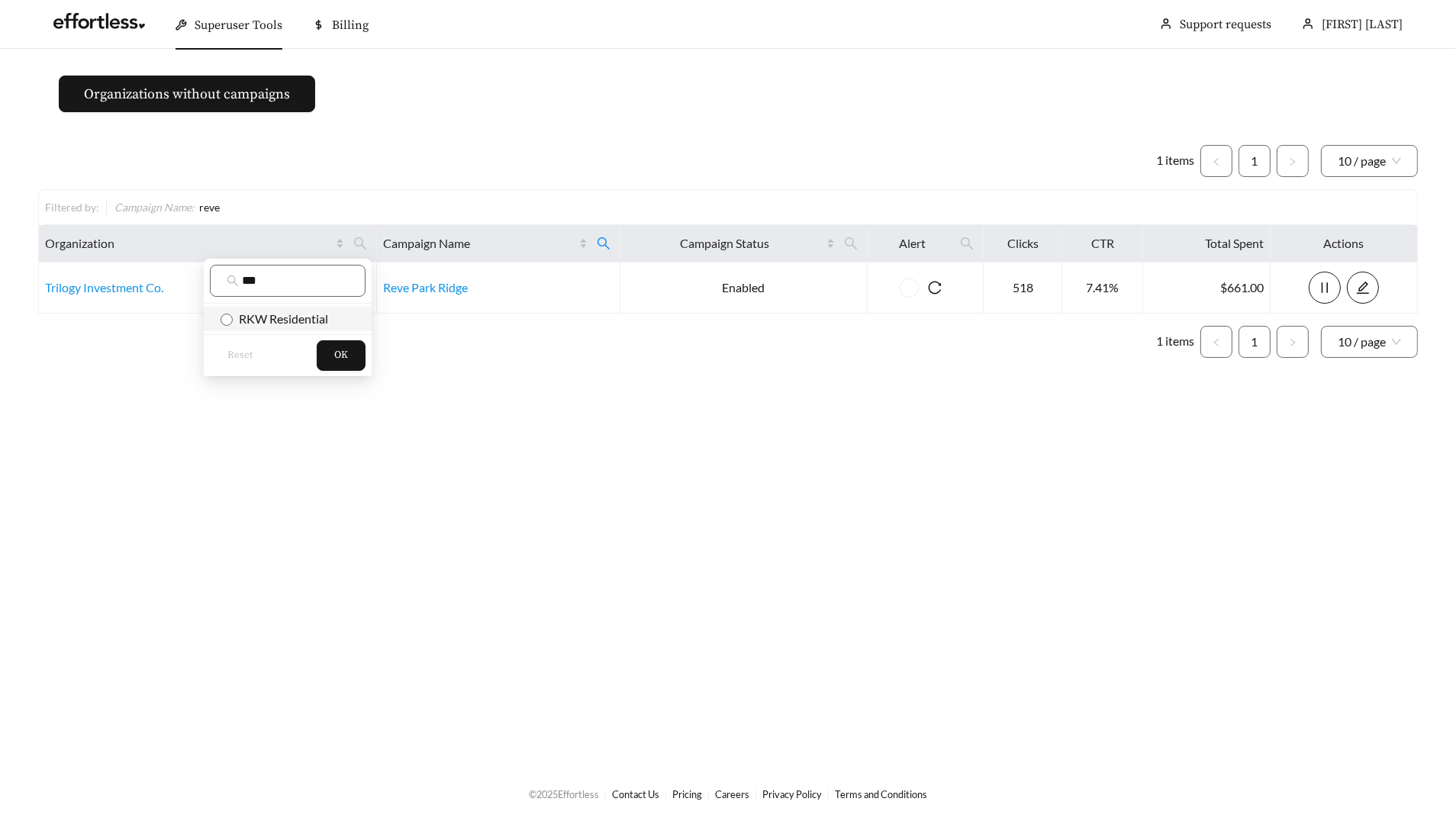 click on "RKW Residential" at bounding box center (280, 318) 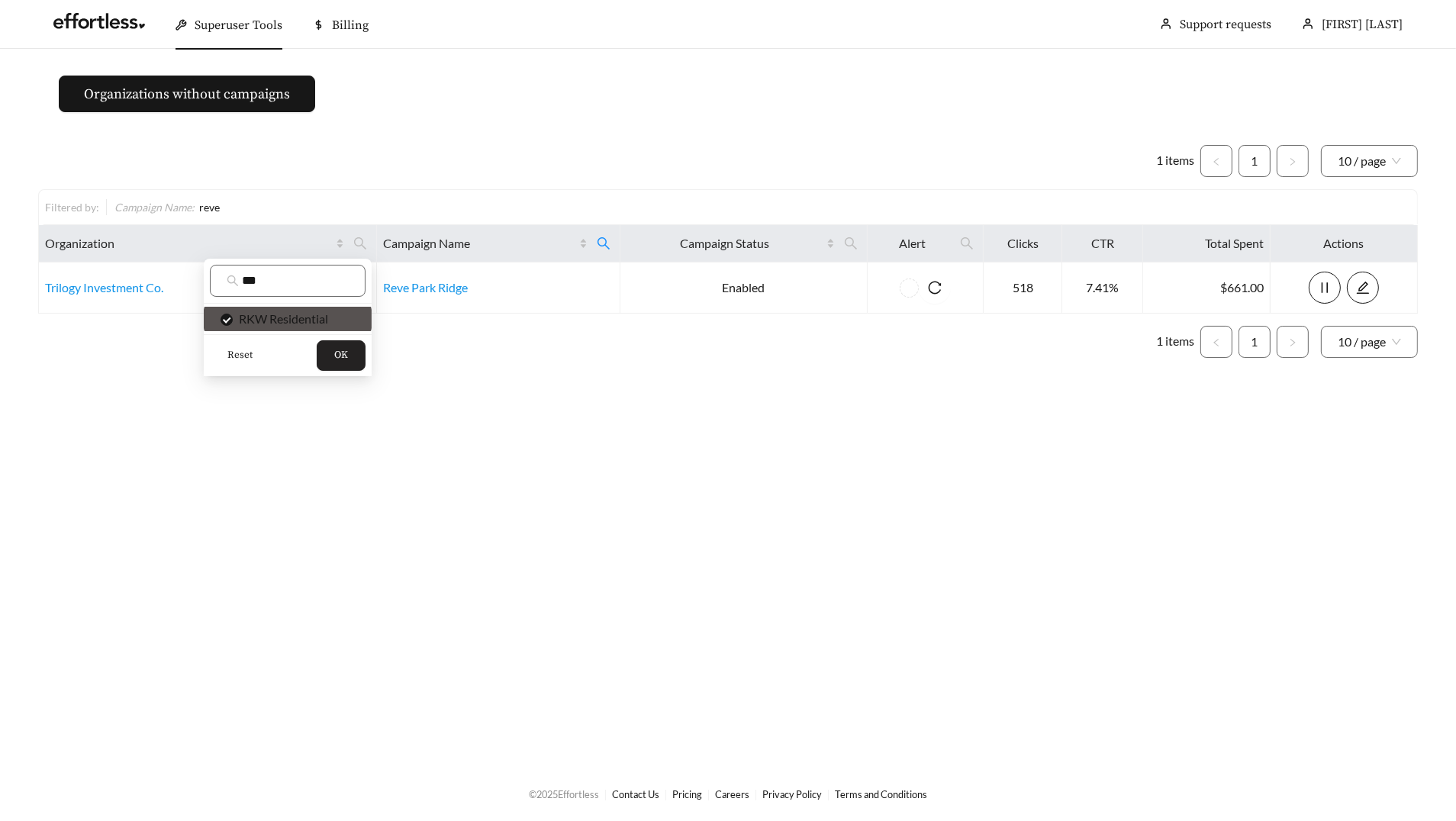 click on "OK" at bounding box center [341, 356] 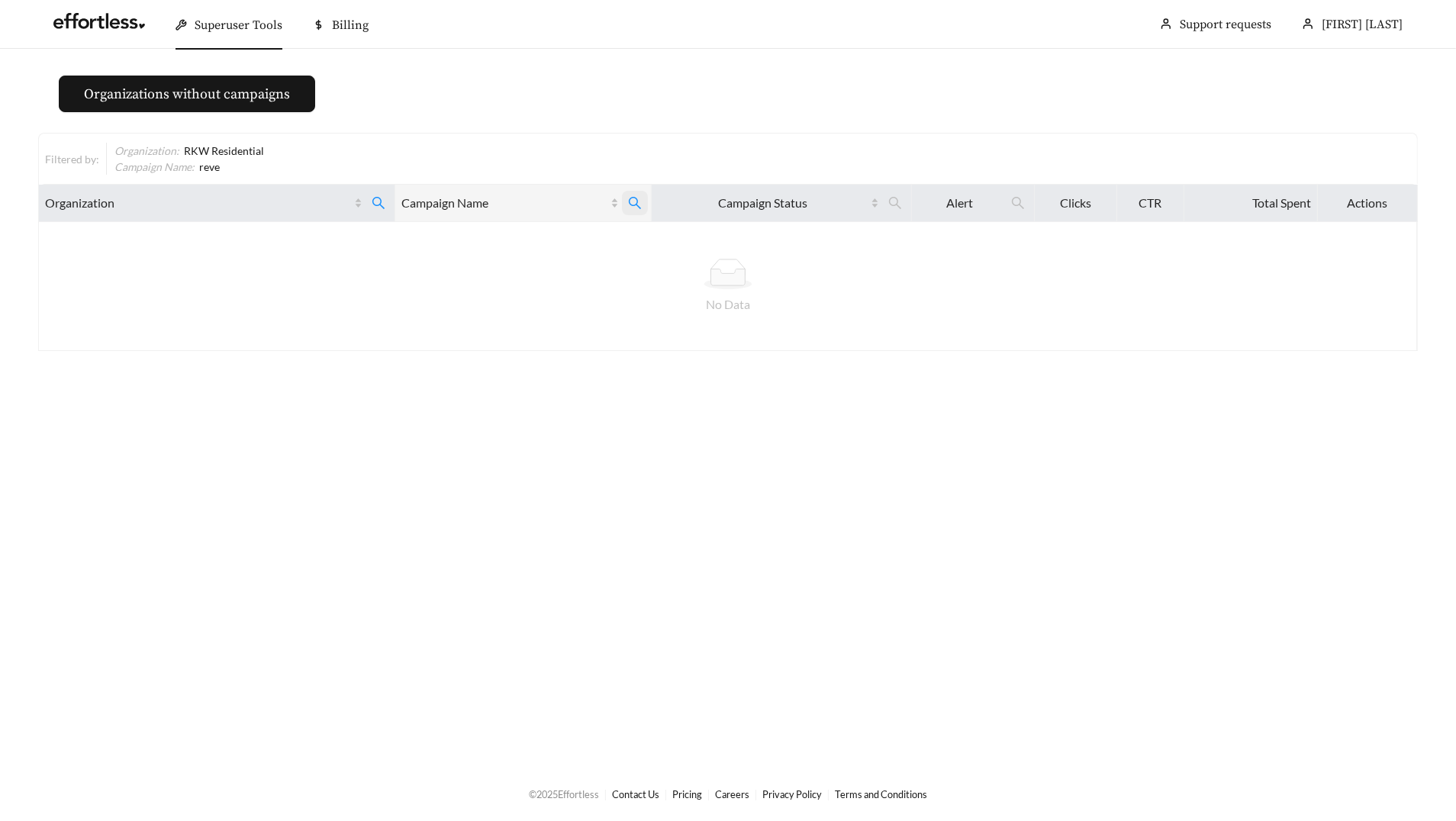 click 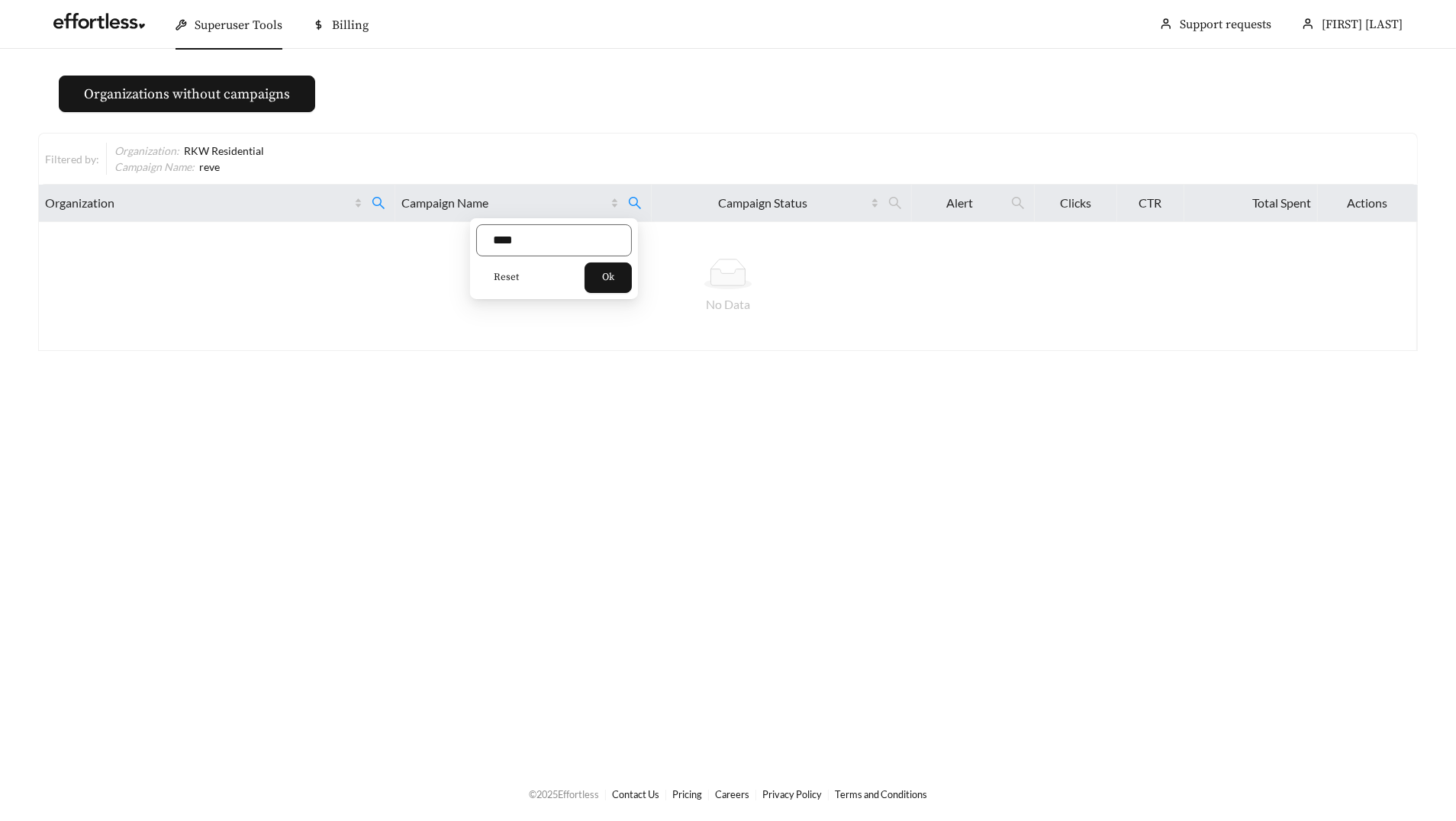 click on "Reset" at bounding box center (506, 278) 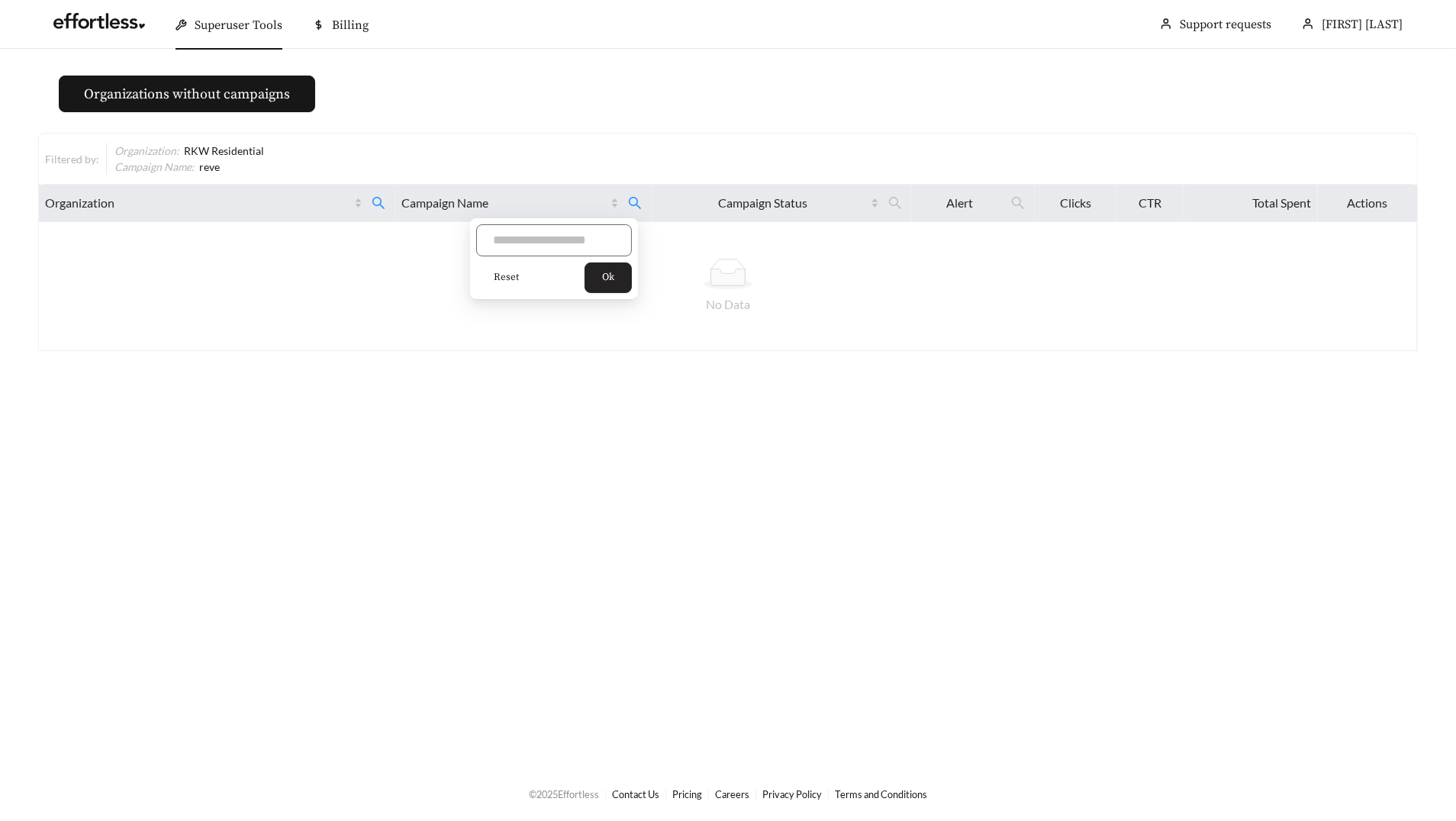 click on "Ok" at bounding box center (608, 278) 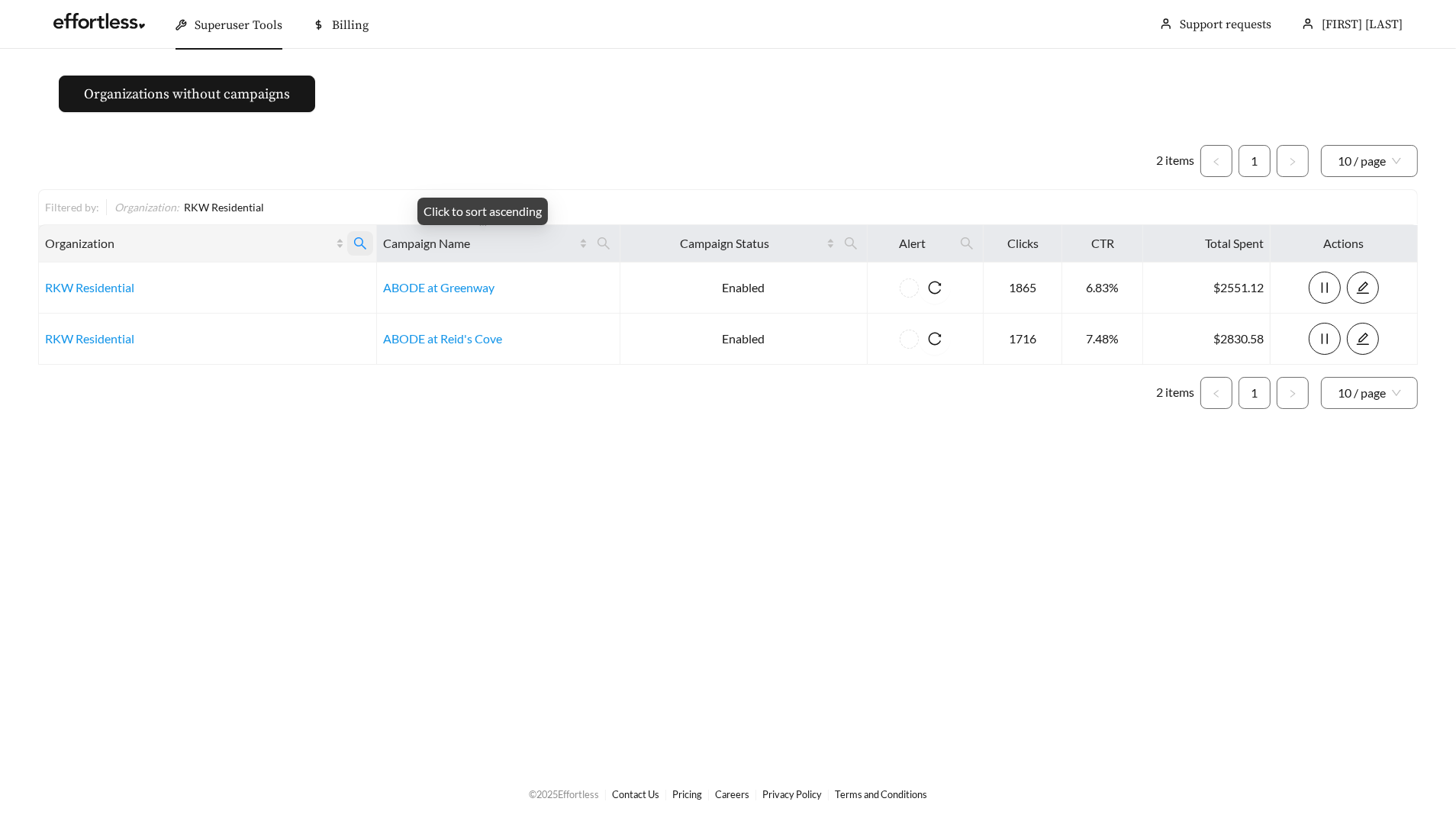 click 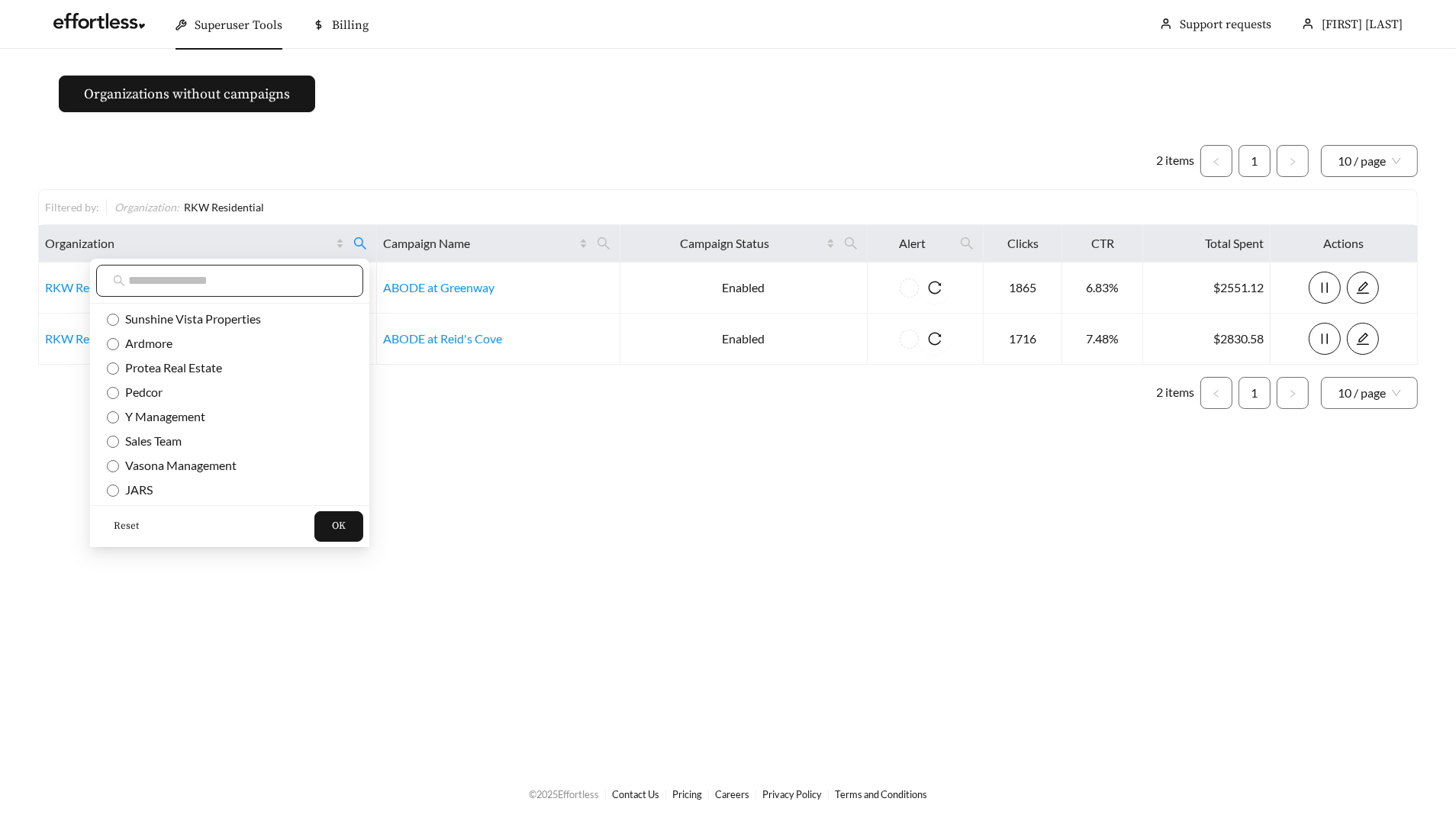 click at bounding box center [230, 281] 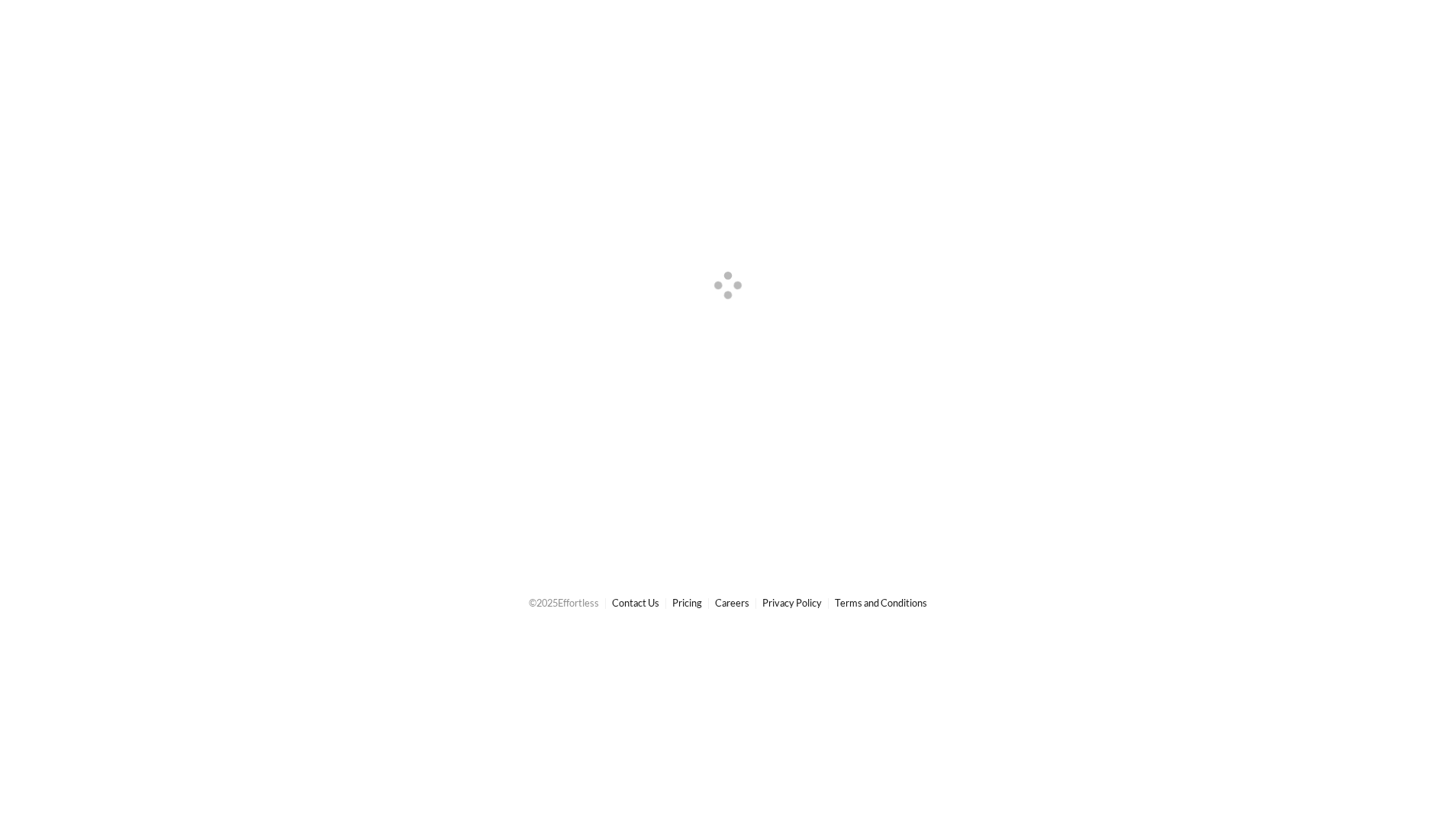 scroll, scrollTop: 0, scrollLeft: 0, axis: both 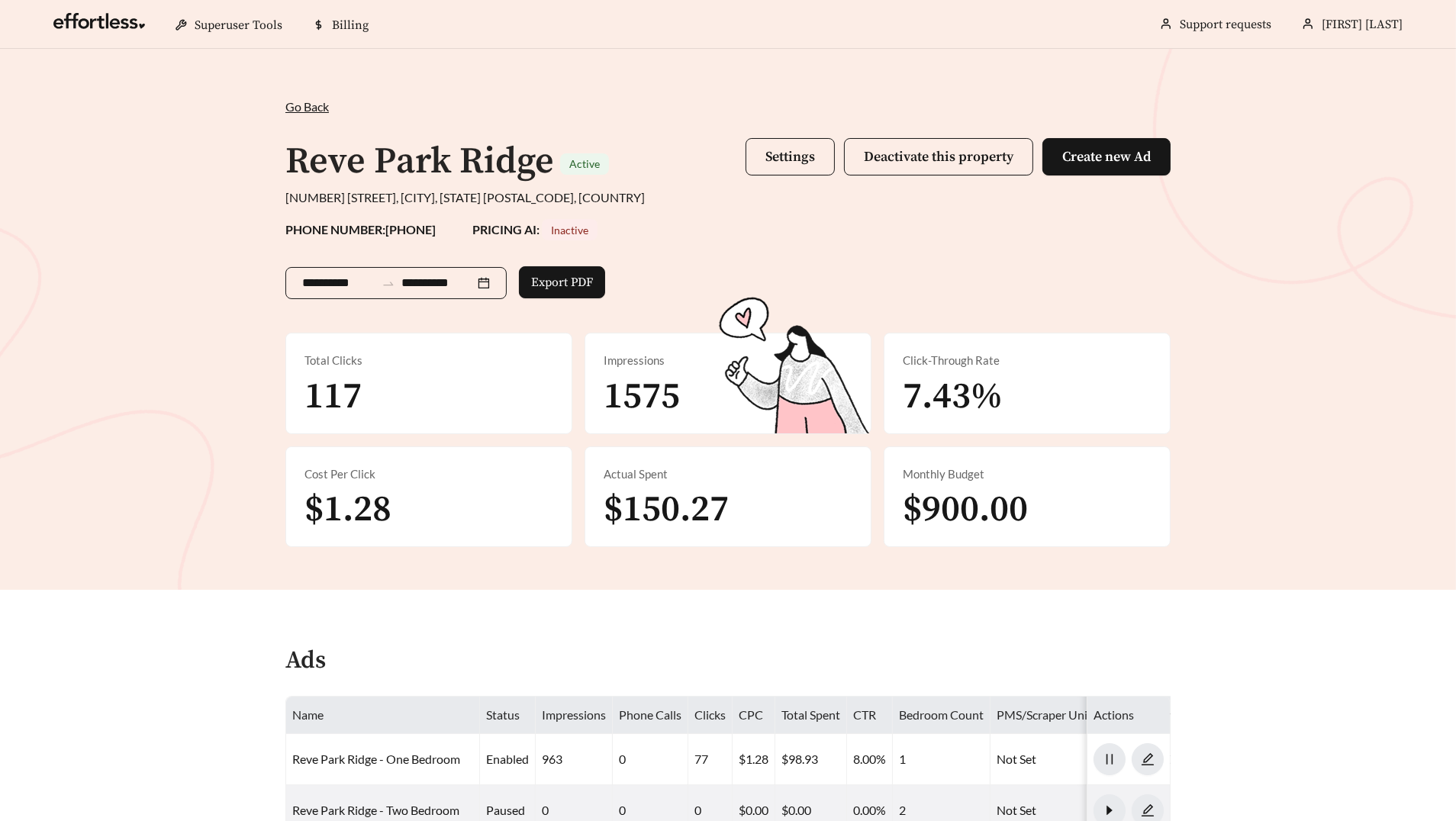 click on "**********" at bounding box center [339, 283] 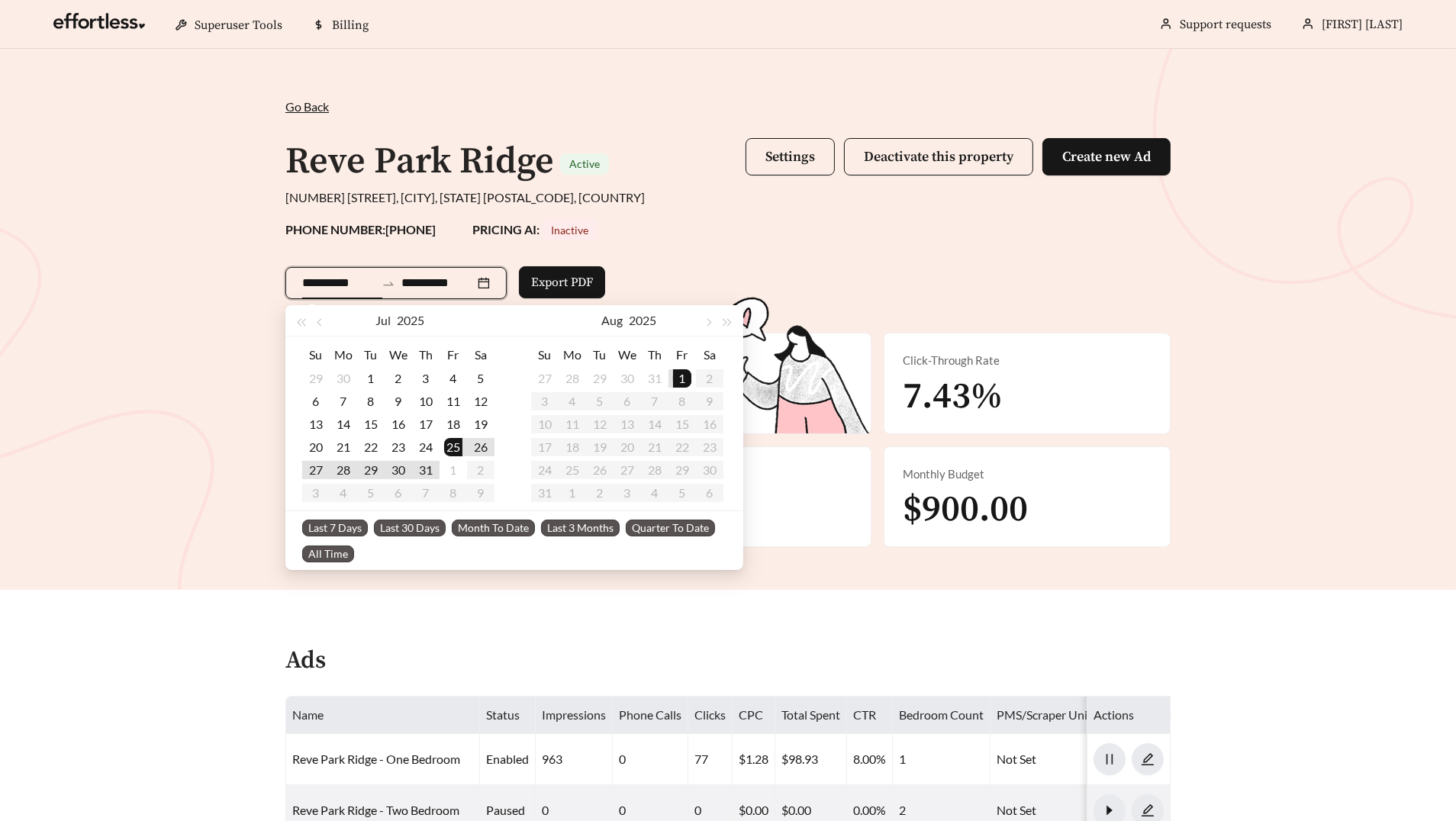 type on "**********" 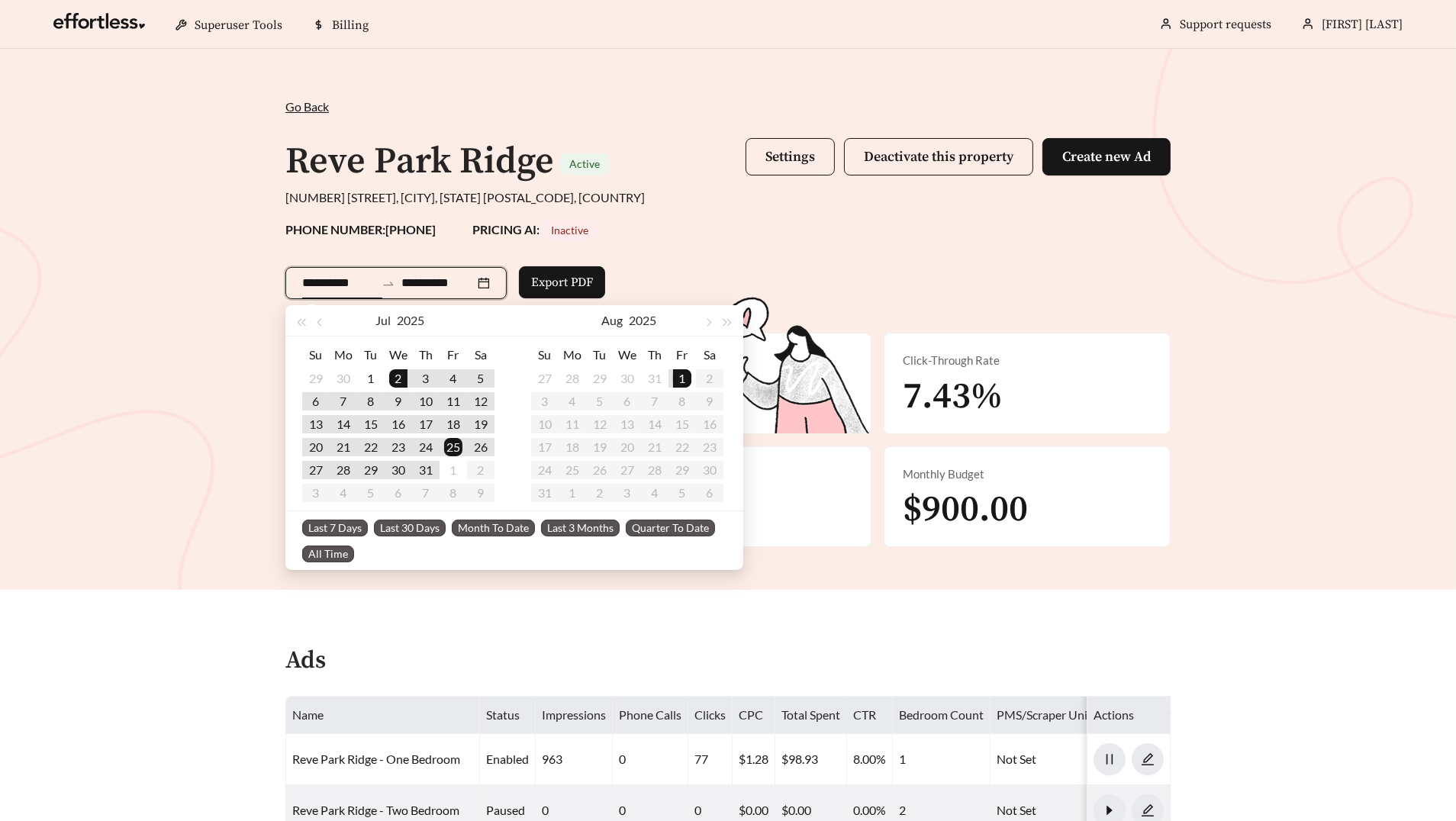 click on "Last 30 Days" at bounding box center [410, 528] 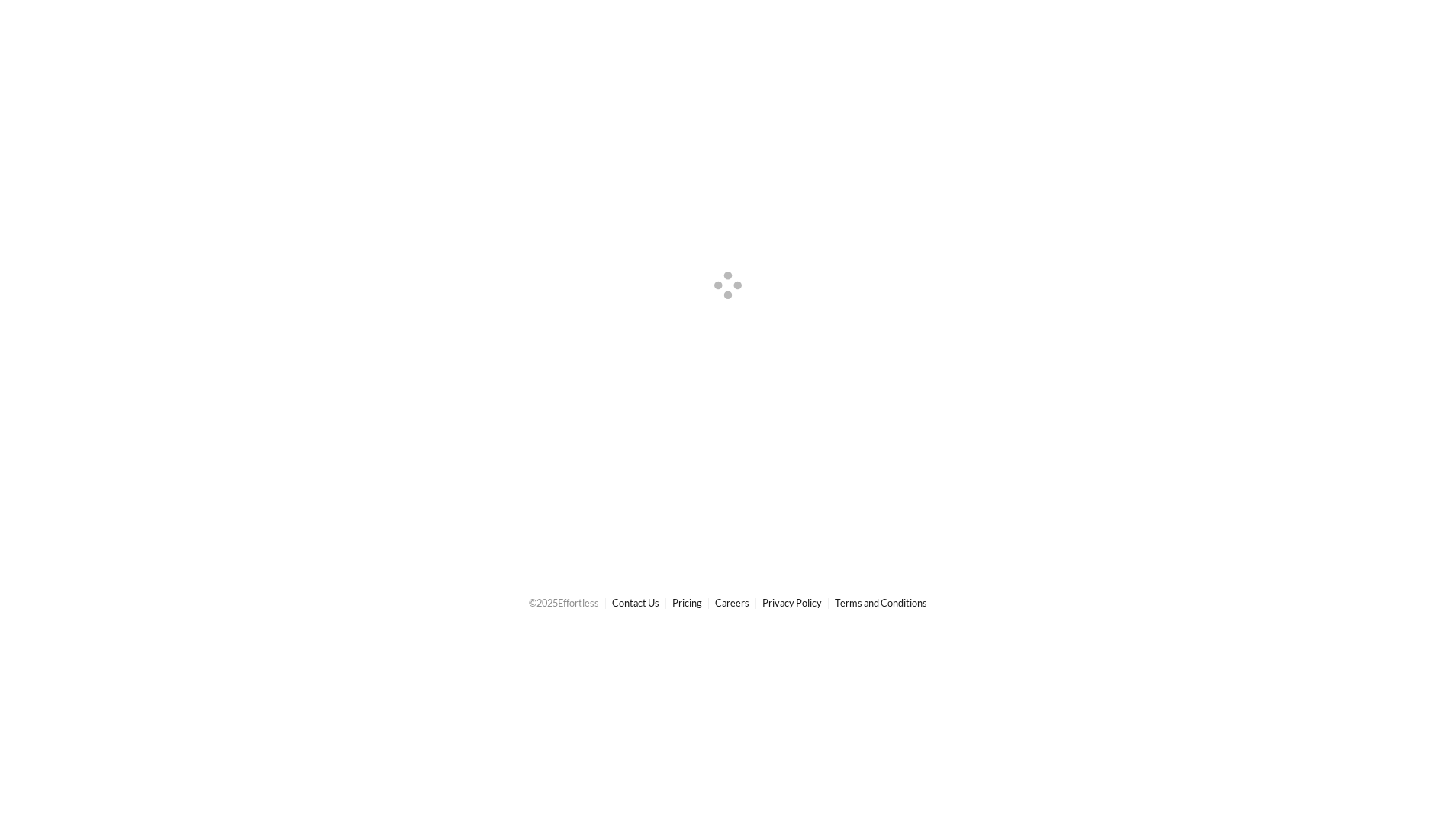 scroll, scrollTop: 0, scrollLeft: 0, axis: both 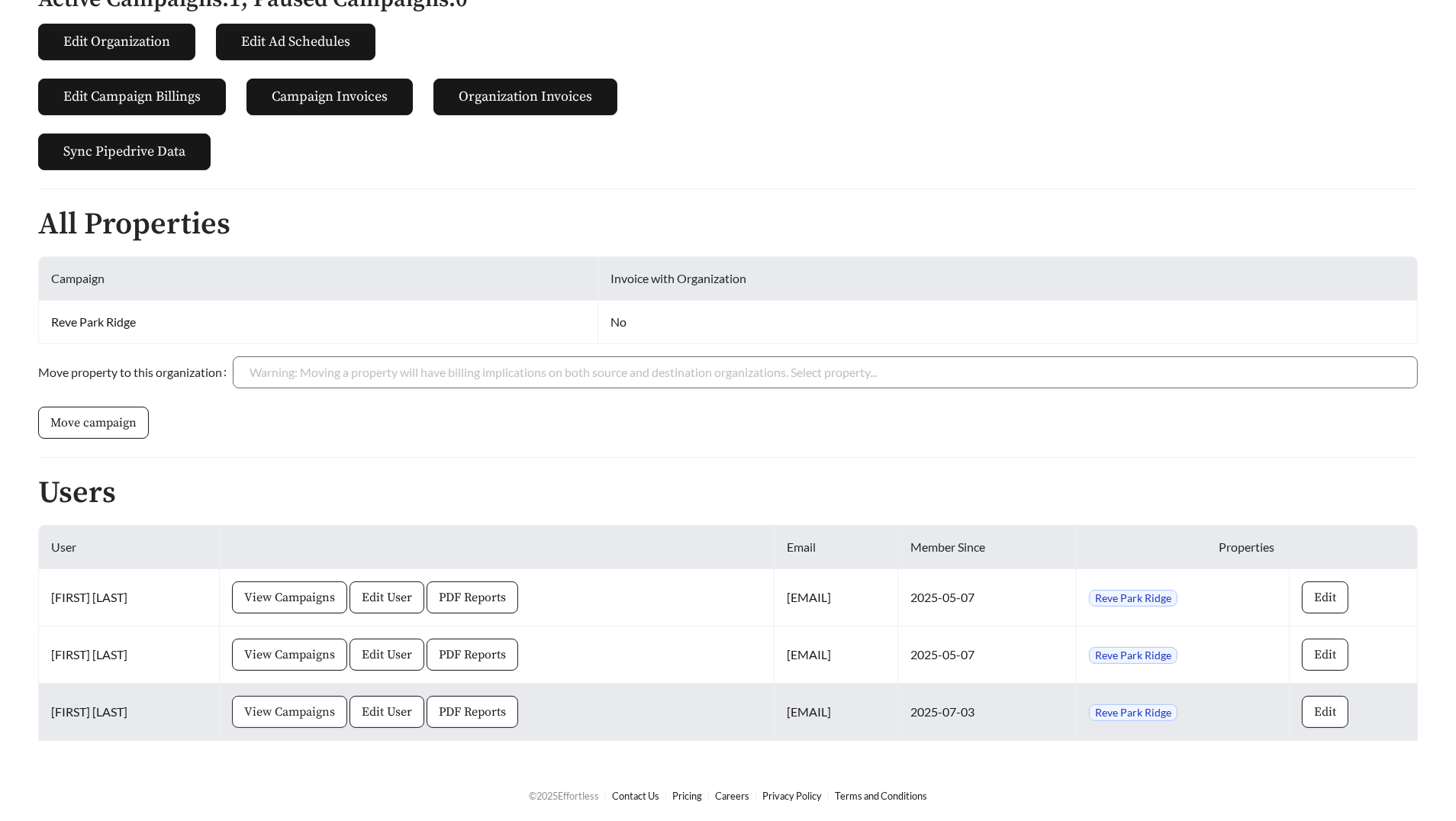 click on "View Campaigns" at bounding box center (289, 712) 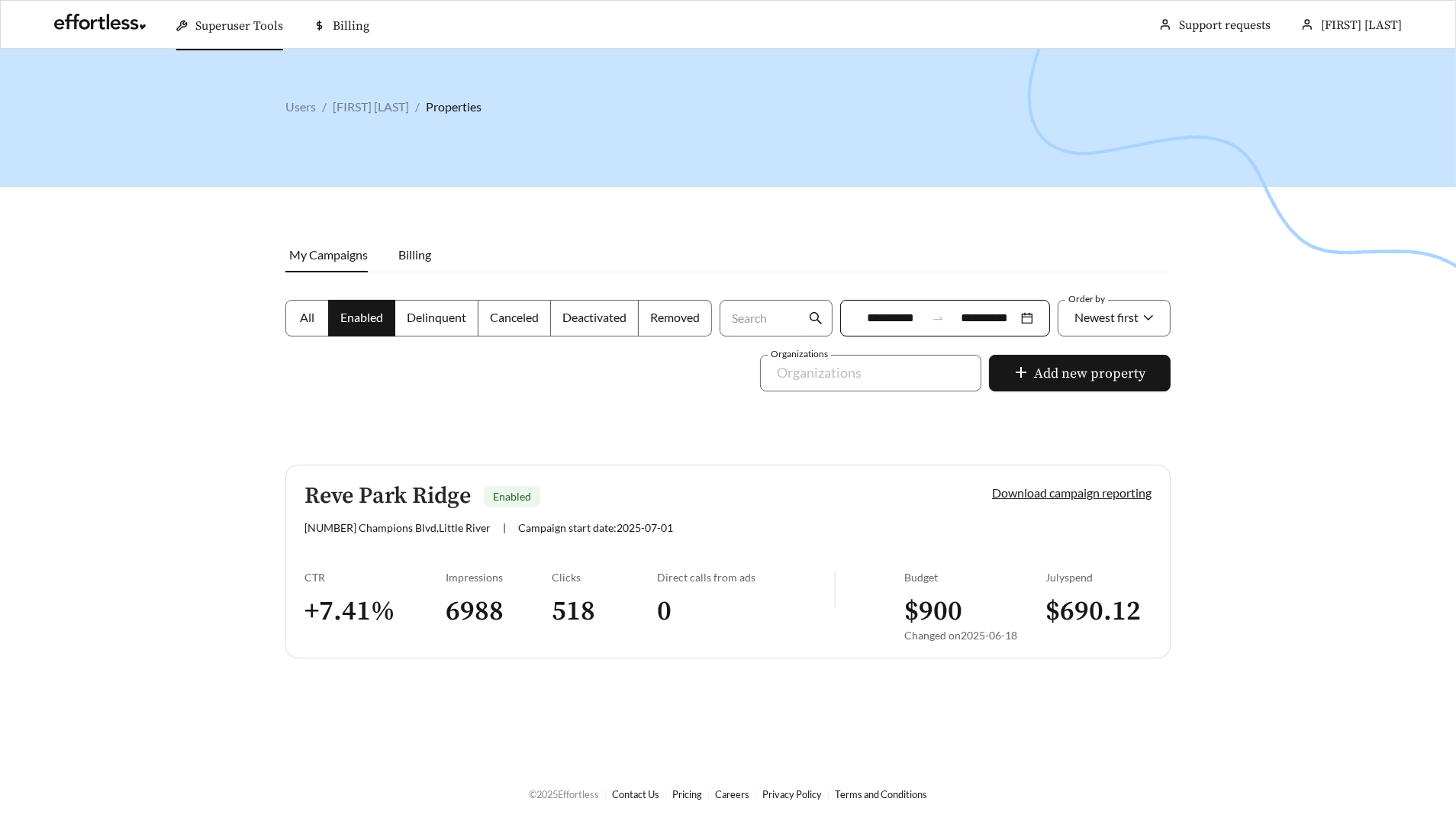scroll, scrollTop: 48, scrollLeft: 0, axis: vertical 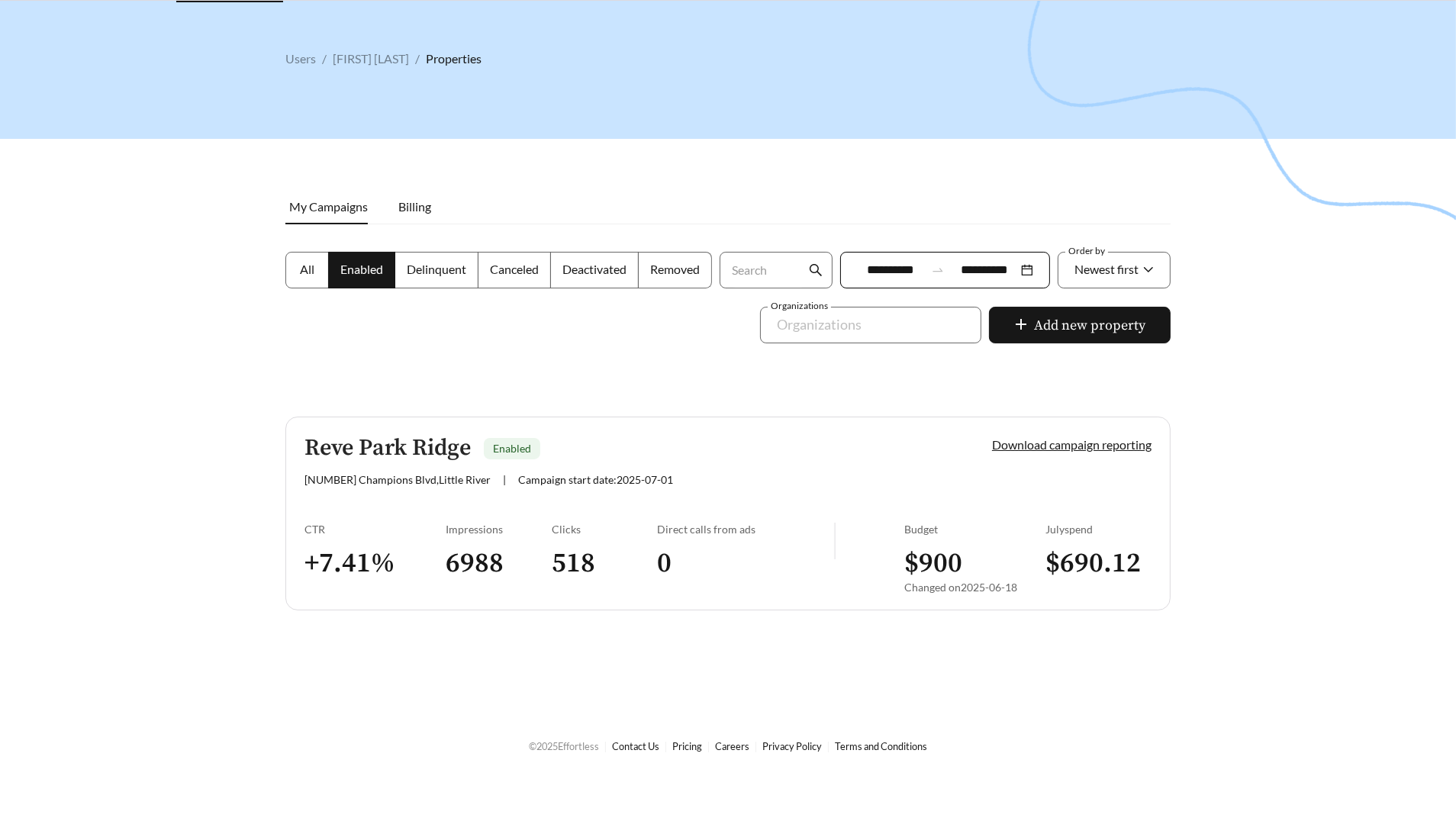 click on "Reve Park Ridge Enabled 300 Champions Blvd ,  Little river  |  Campaign start date:  2025-07-01 Download campaign reporting CTR + 7.41 % Impressions 6988 Clicks 518 Direct calls from ads 0 Budget $ 900 Changed on  2025-06-18 July  spend $ 690.12" at bounding box center [728, 514] 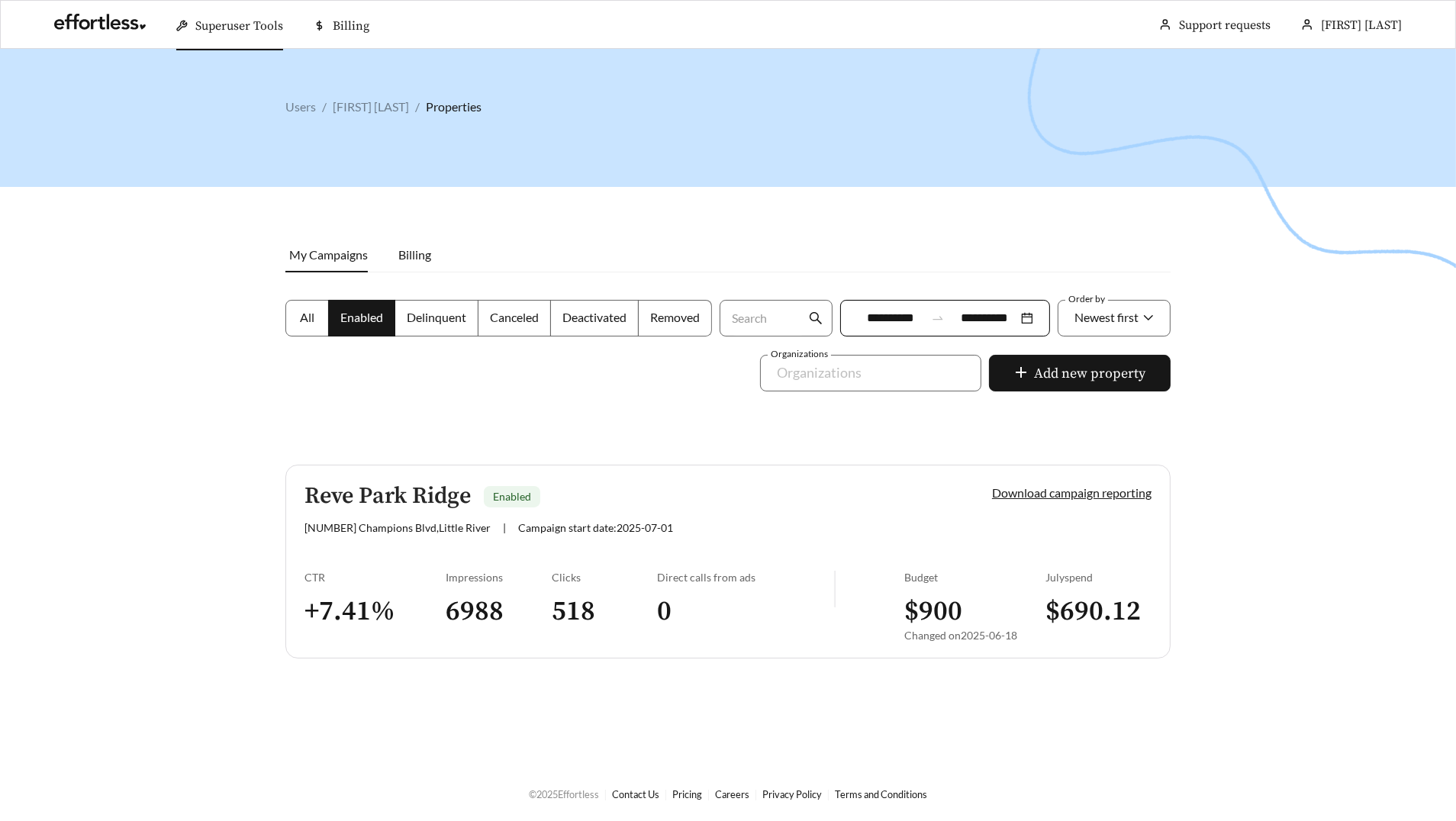 click on "300 Champions Blvd ,  Little river  |  Campaign start date:  2025-07-01" at bounding box center [622, 527] 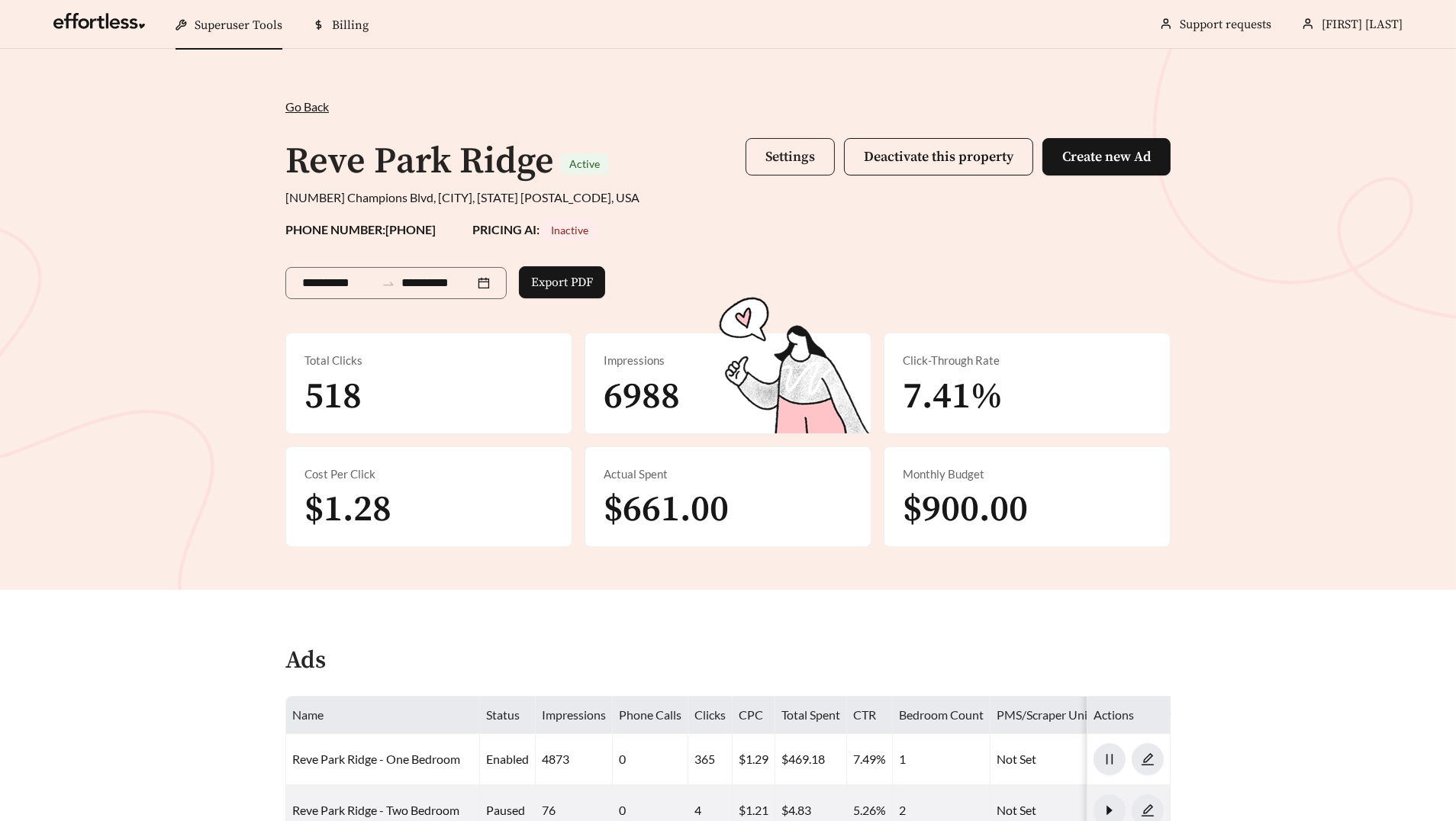 click on "Settings" at bounding box center [790, 156] 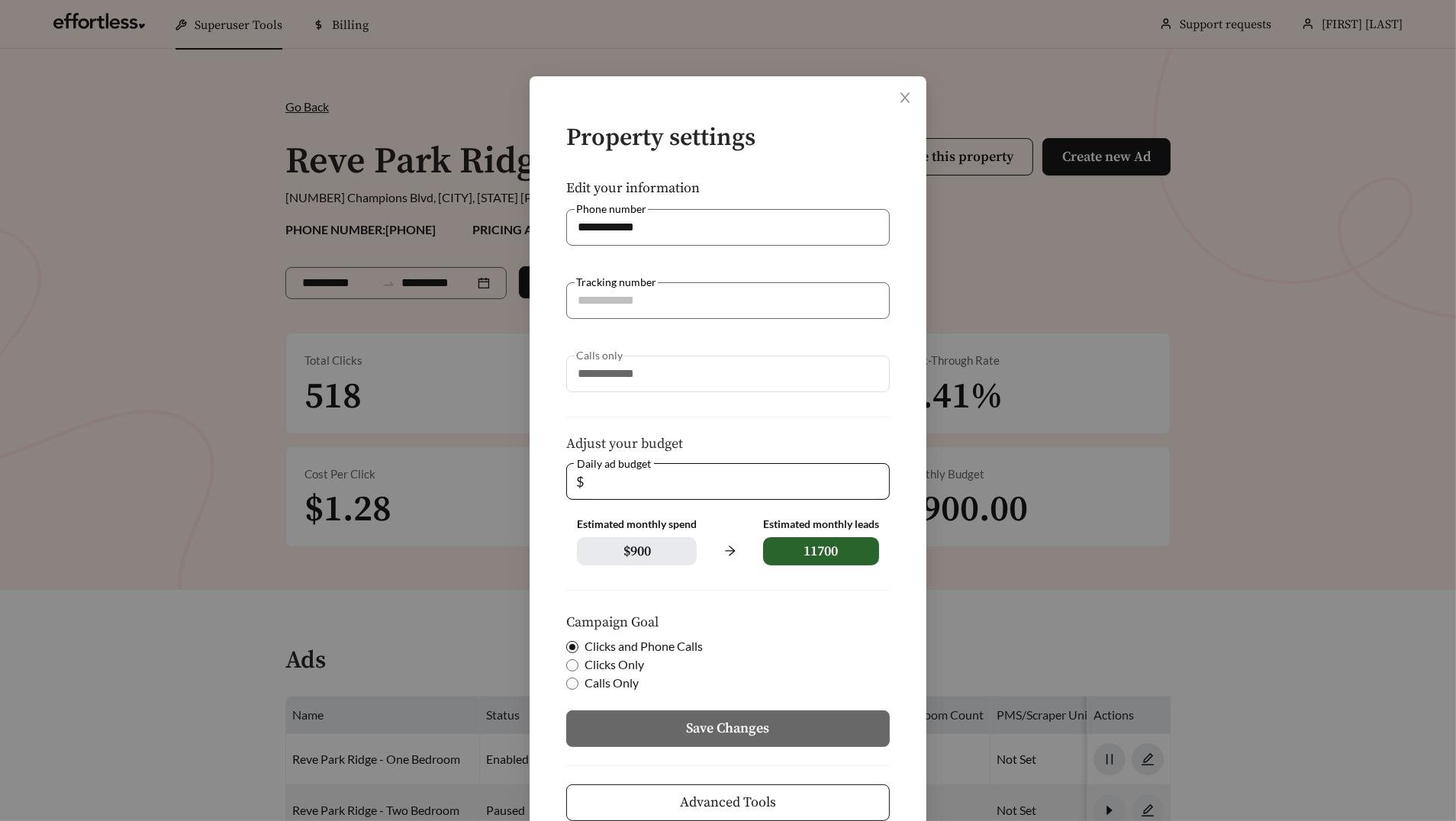 scroll, scrollTop: 42, scrollLeft: 0, axis: vertical 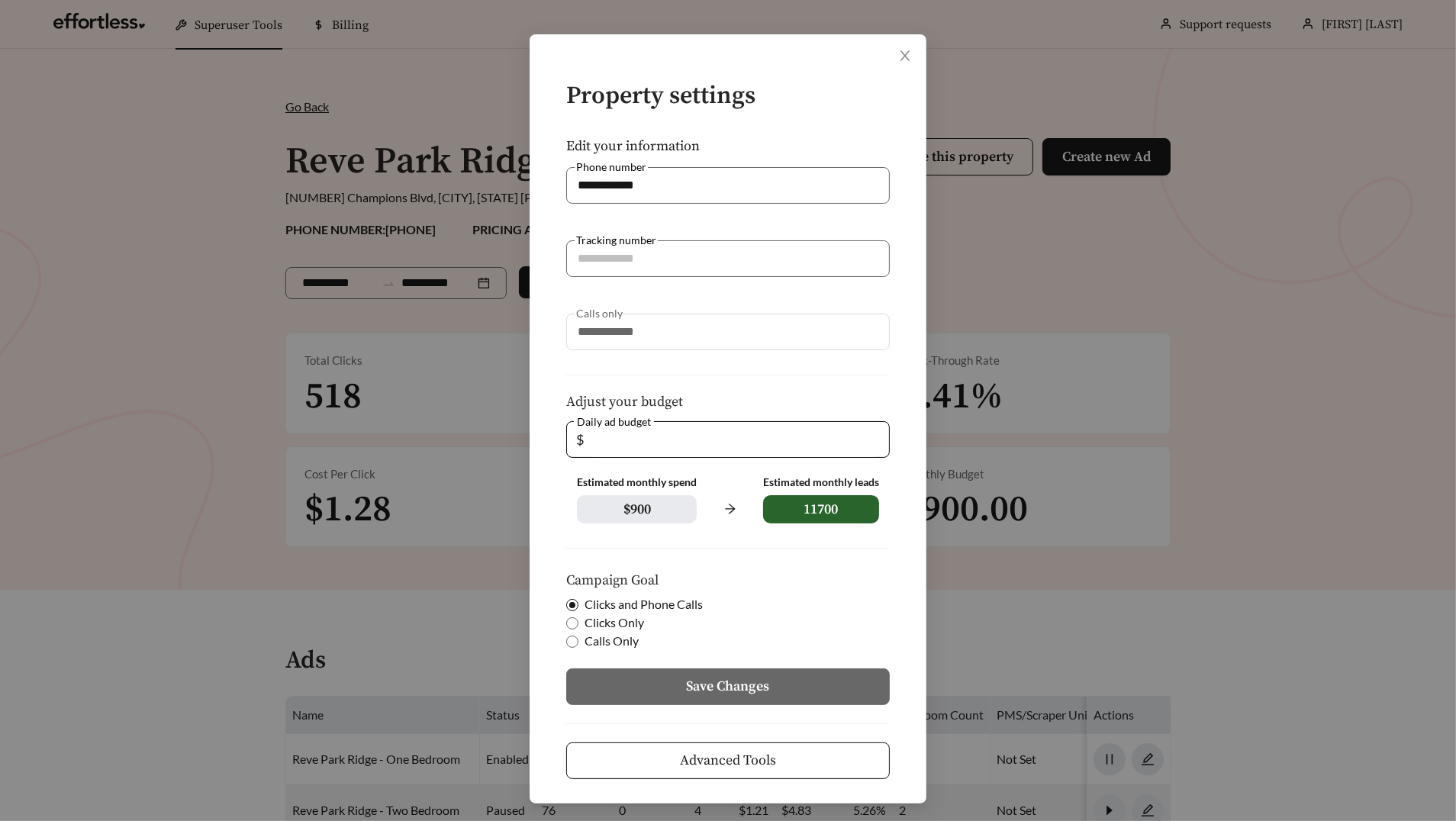 click on "Advanced Tools" at bounding box center [728, 761] 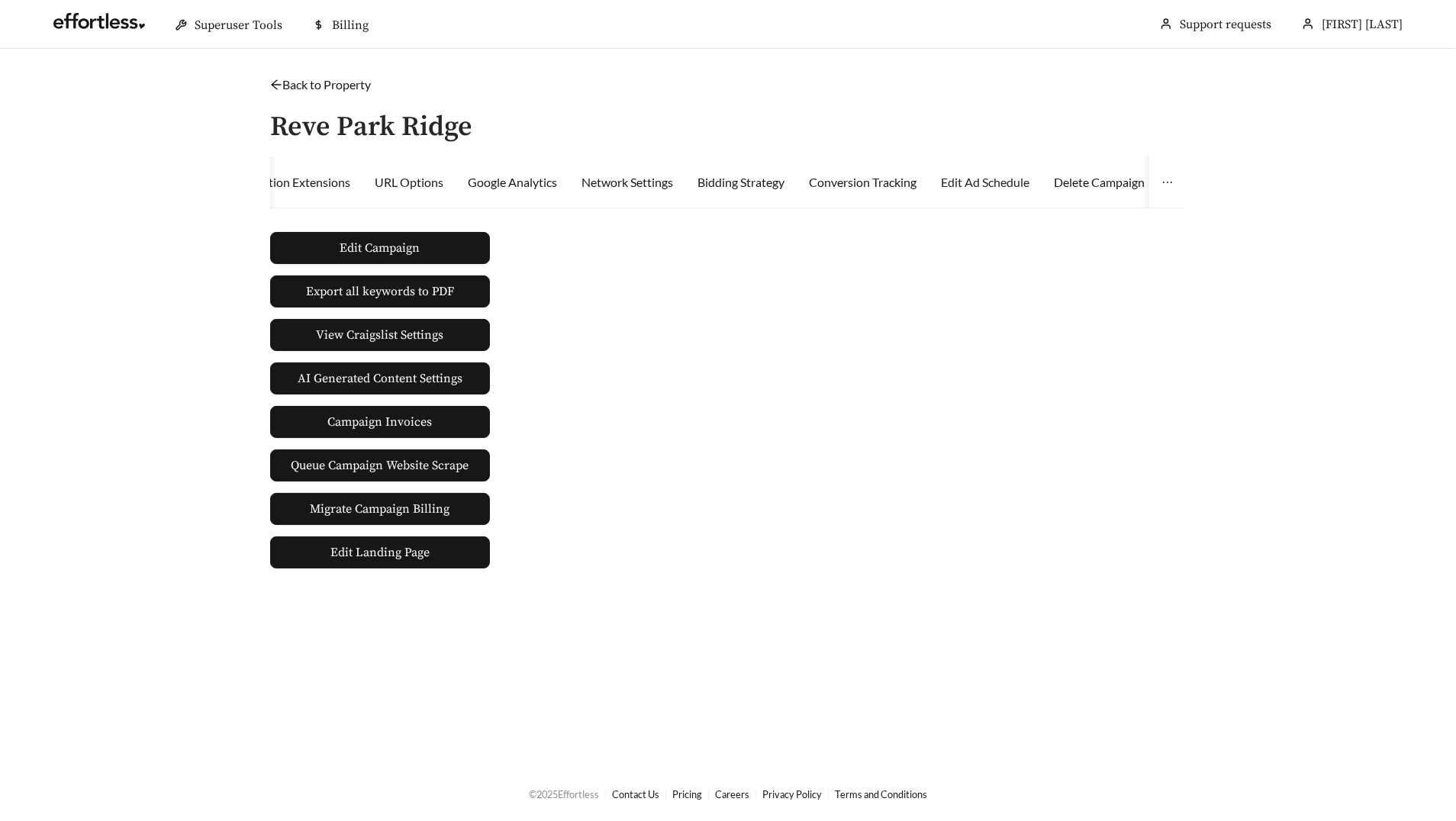 click on "Edit Ad Schedule" at bounding box center [985, 182] 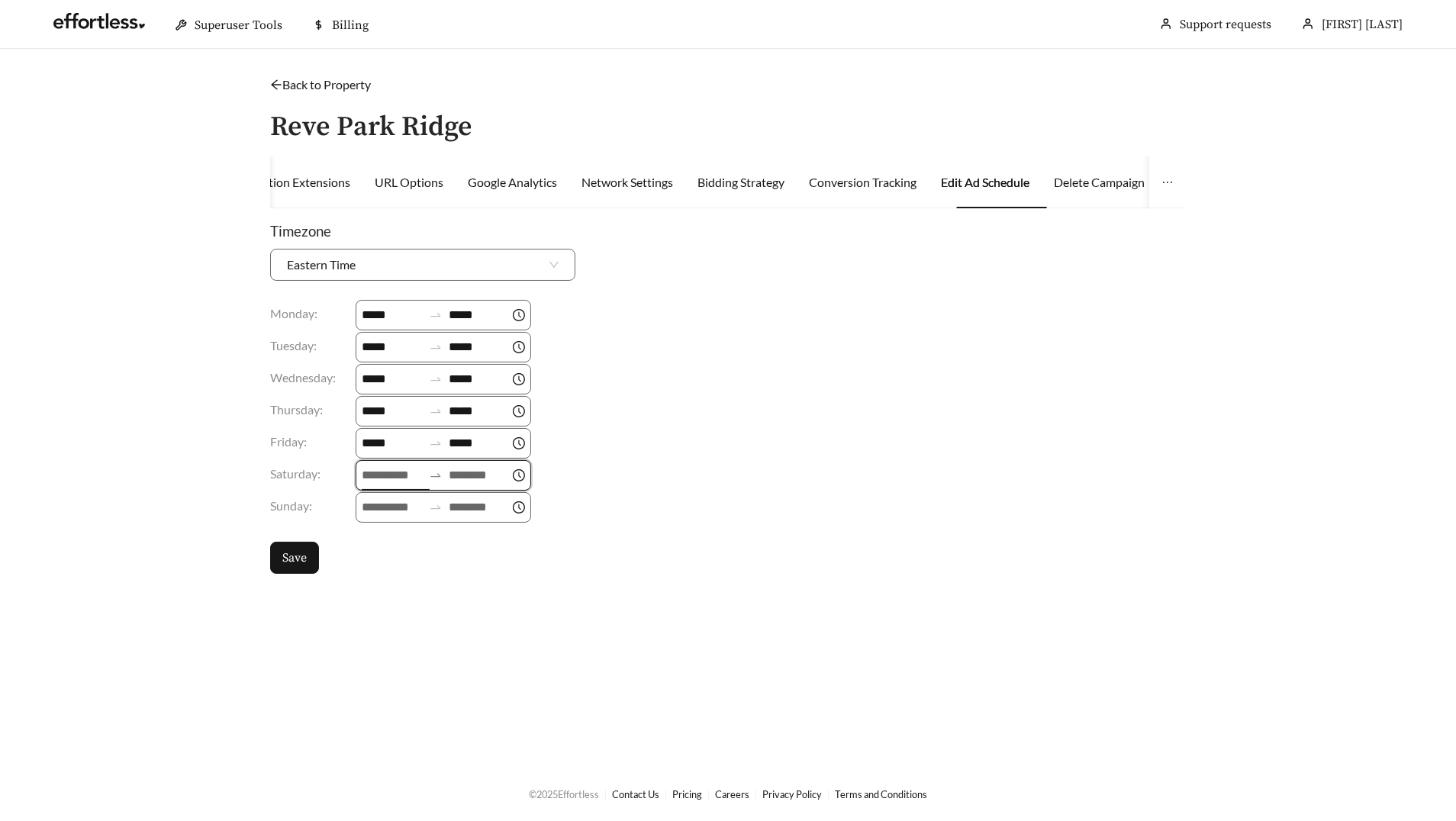 click at bounding box center (392, 475) 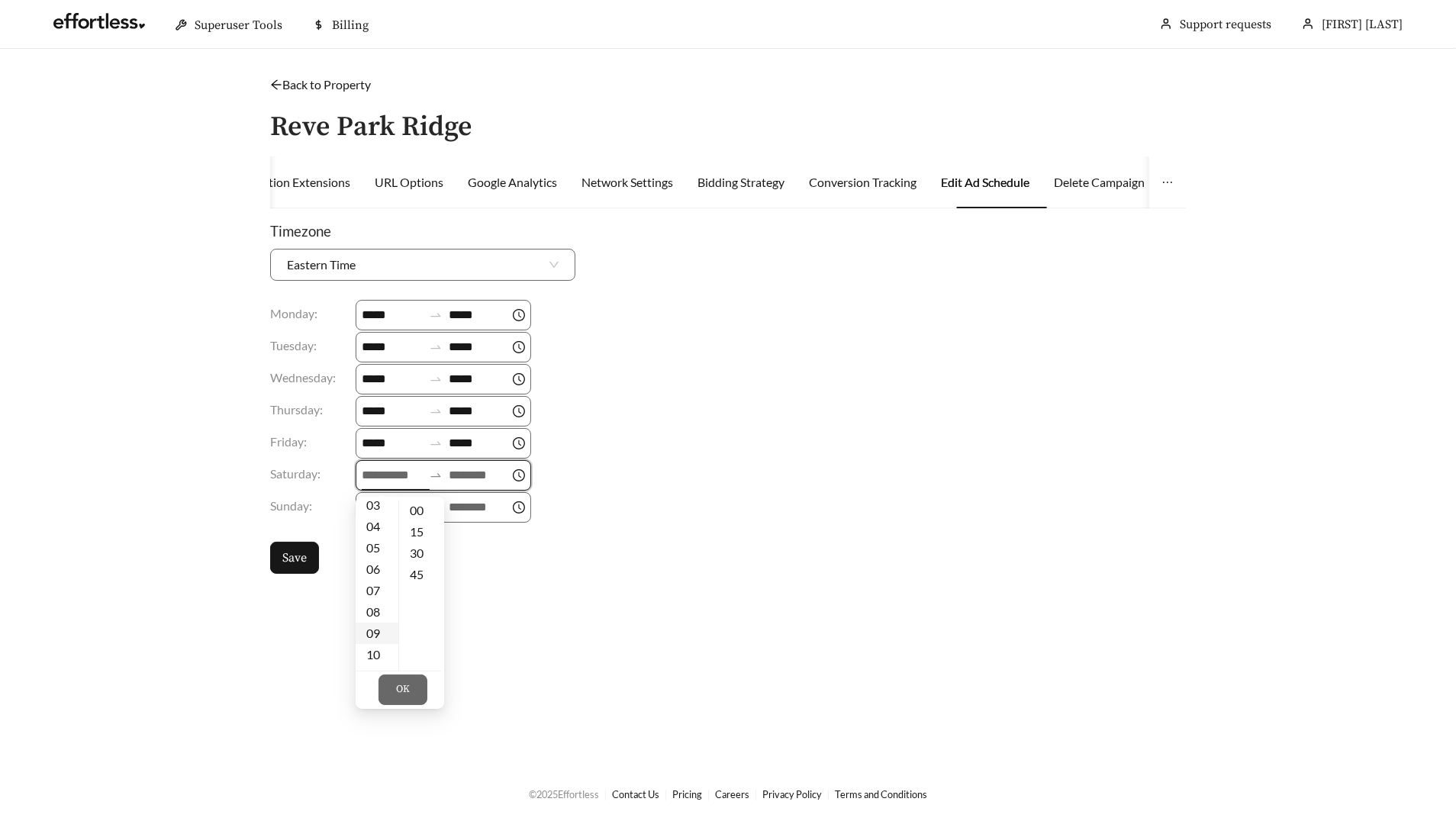 click on "09" at bounding box center (377, 633) 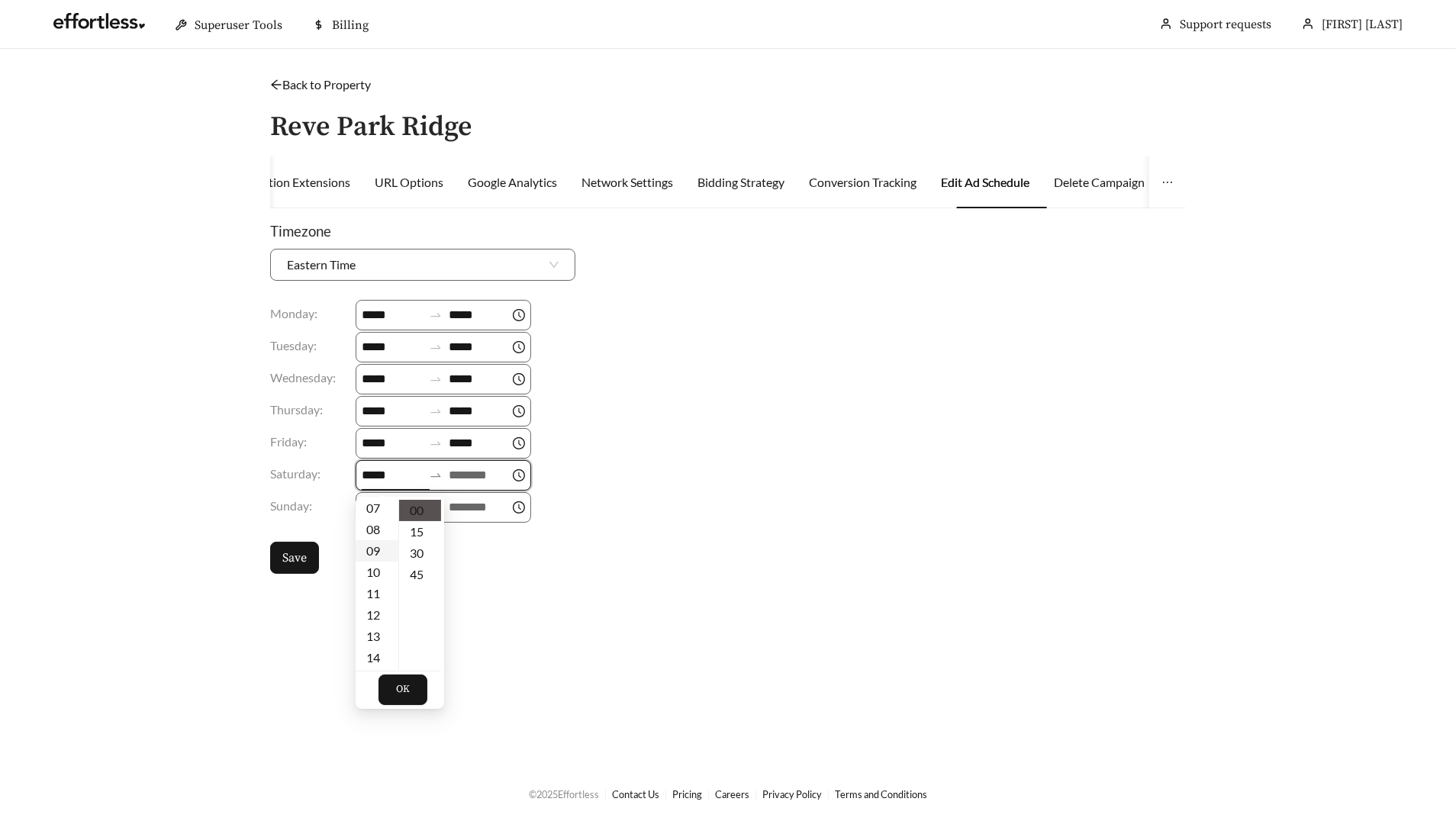 scroll, scrollTop: 192, scrollLeft: 0, axis: vertical 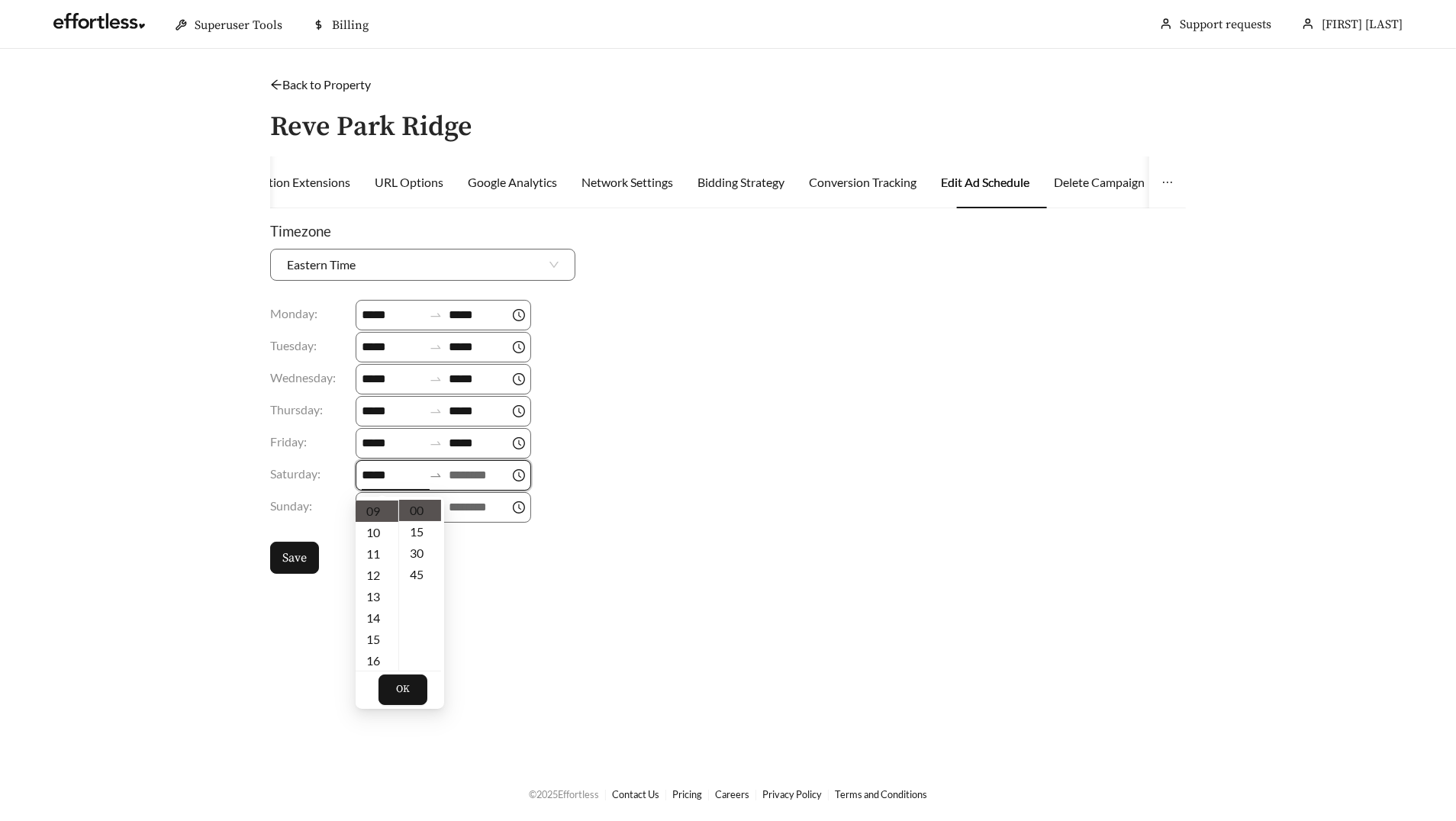 click on "OK" at bounding box center [400, 690] 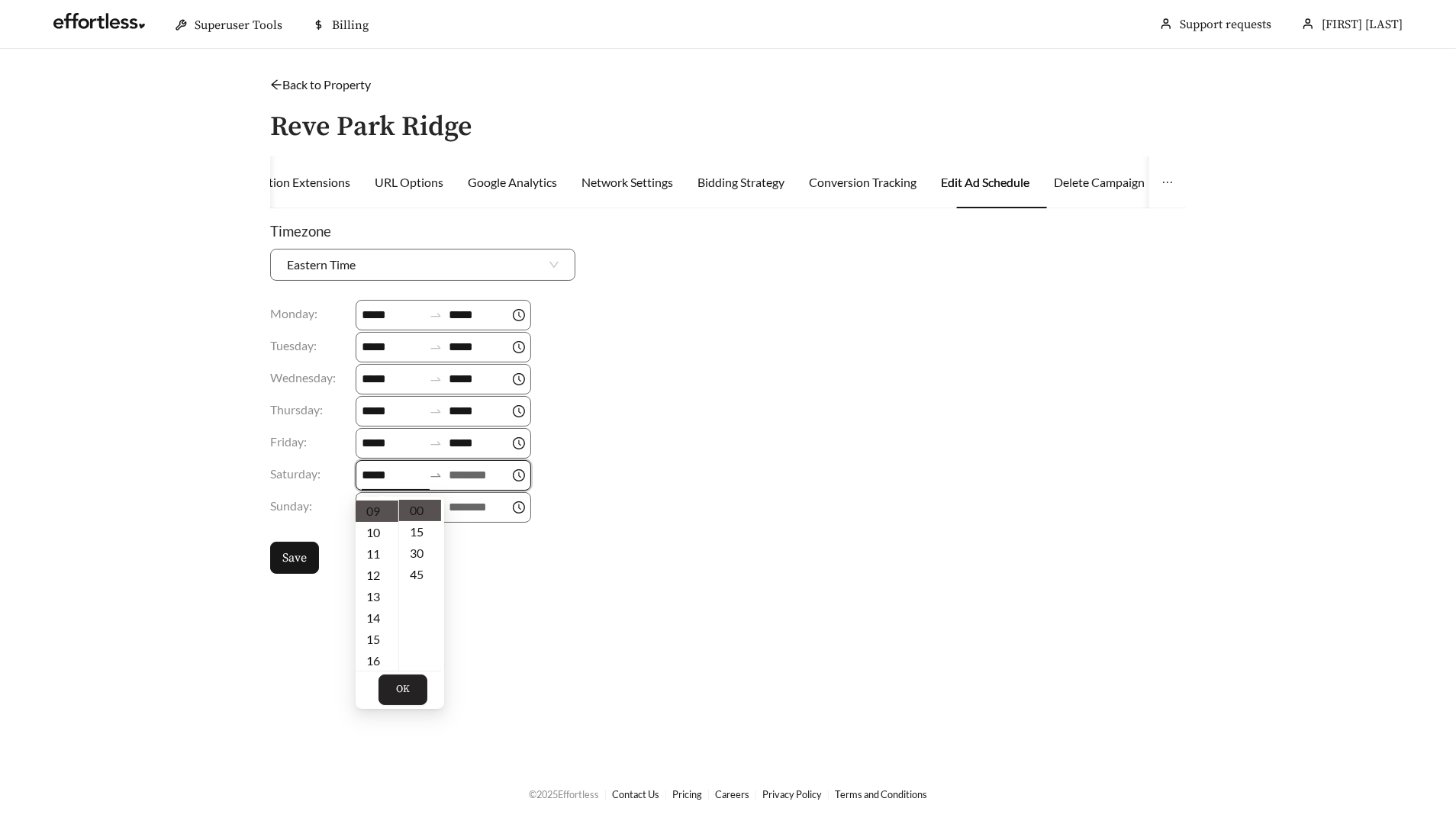 click on "OK" at bounding box center [403, 690] 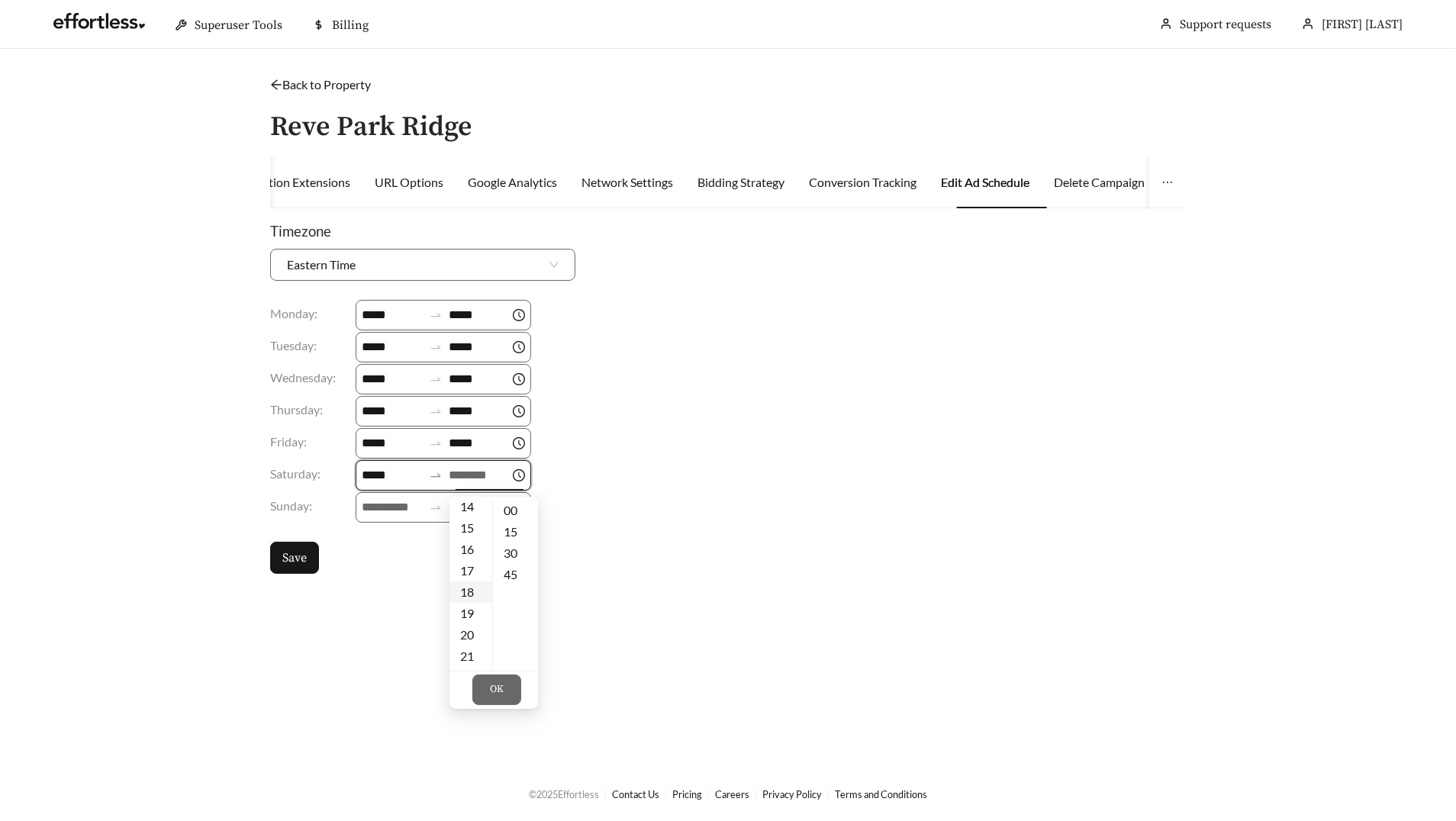 click on "18" at bounding box center [471, 592] 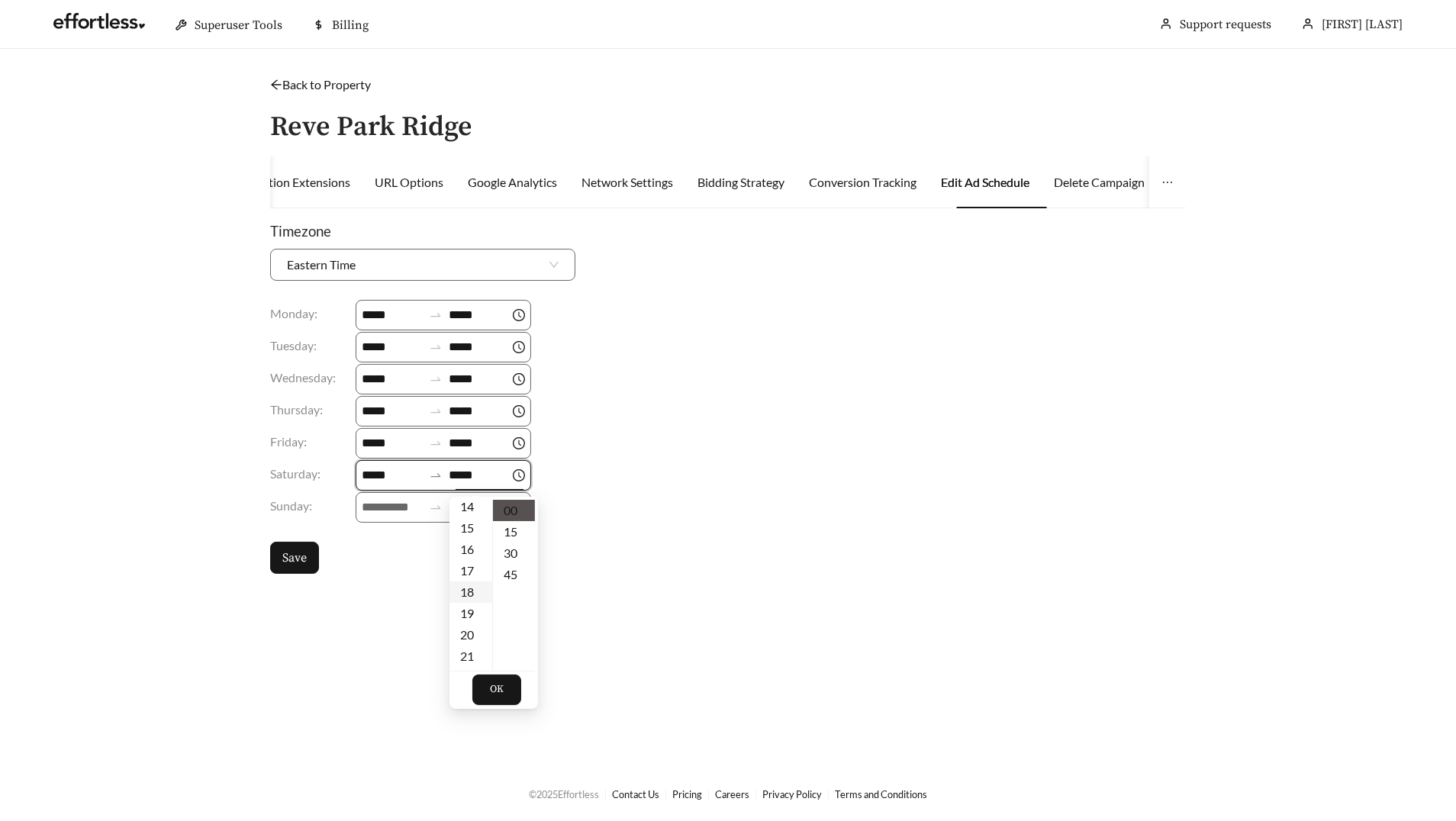 scroll, scrollTop: 384, scrollLeft: 0, axis: vertical 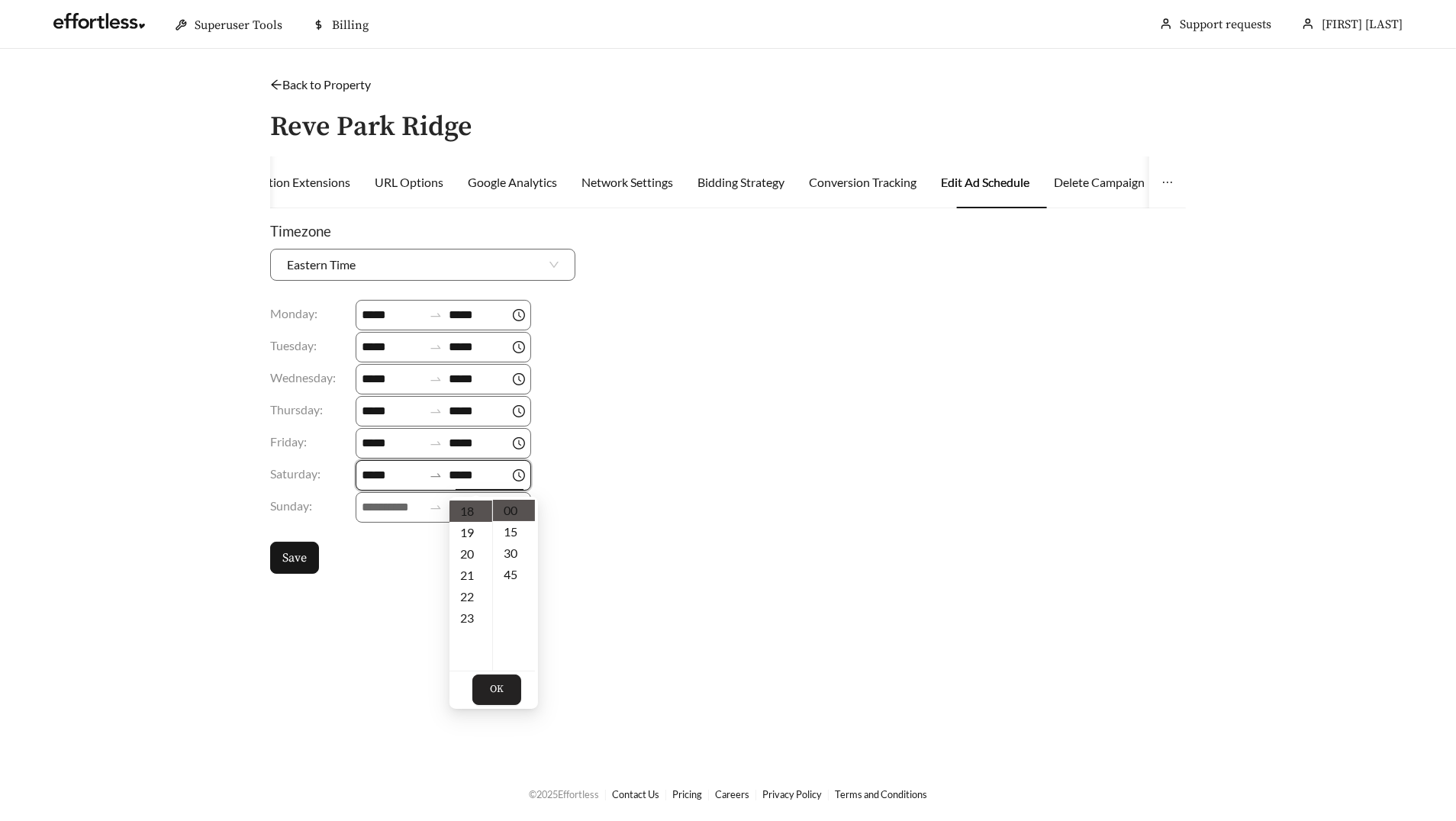 click on "OK" at bounding box center (497, 690) 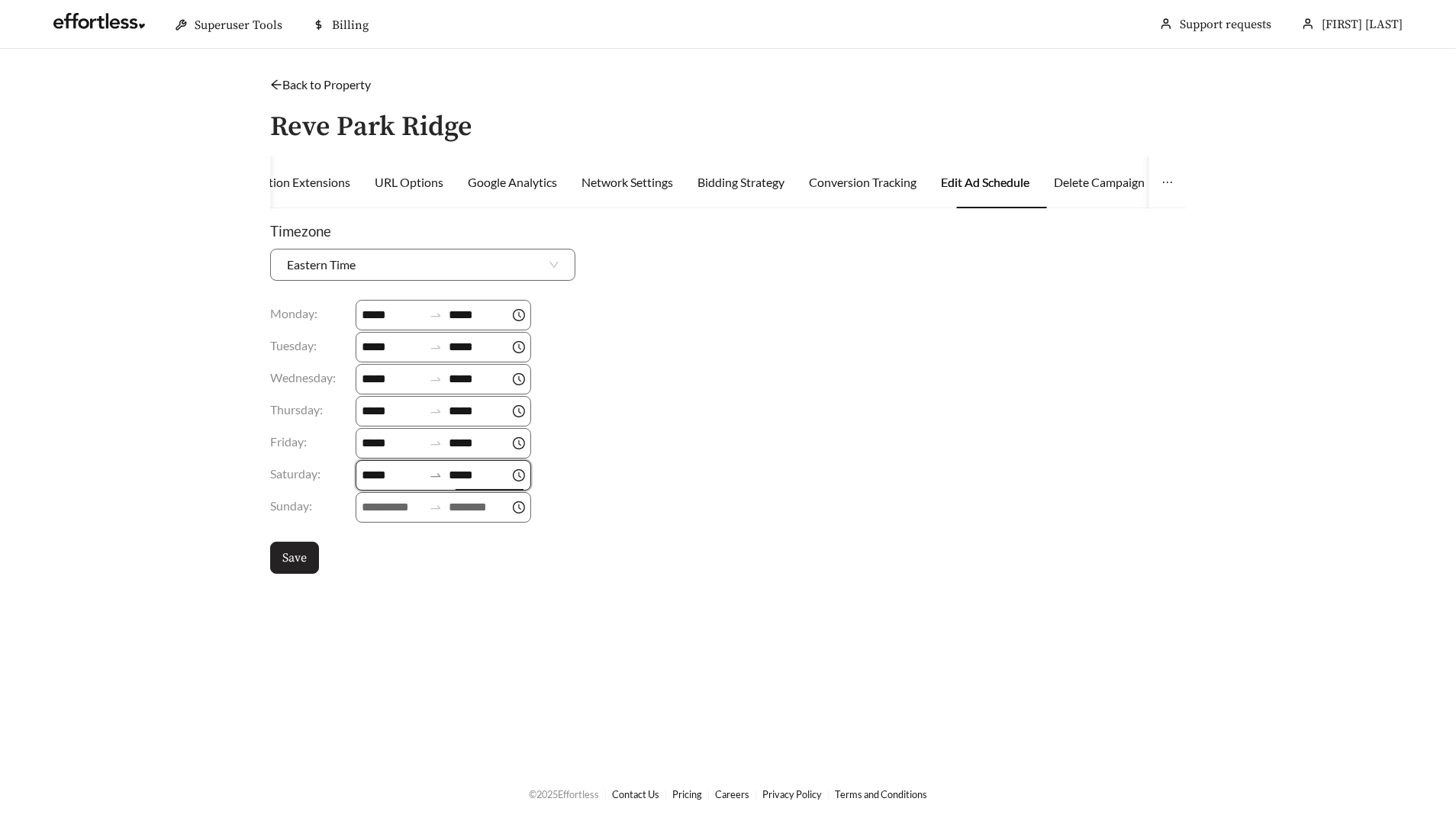 click on "Save" at bounding box center [295, 558] 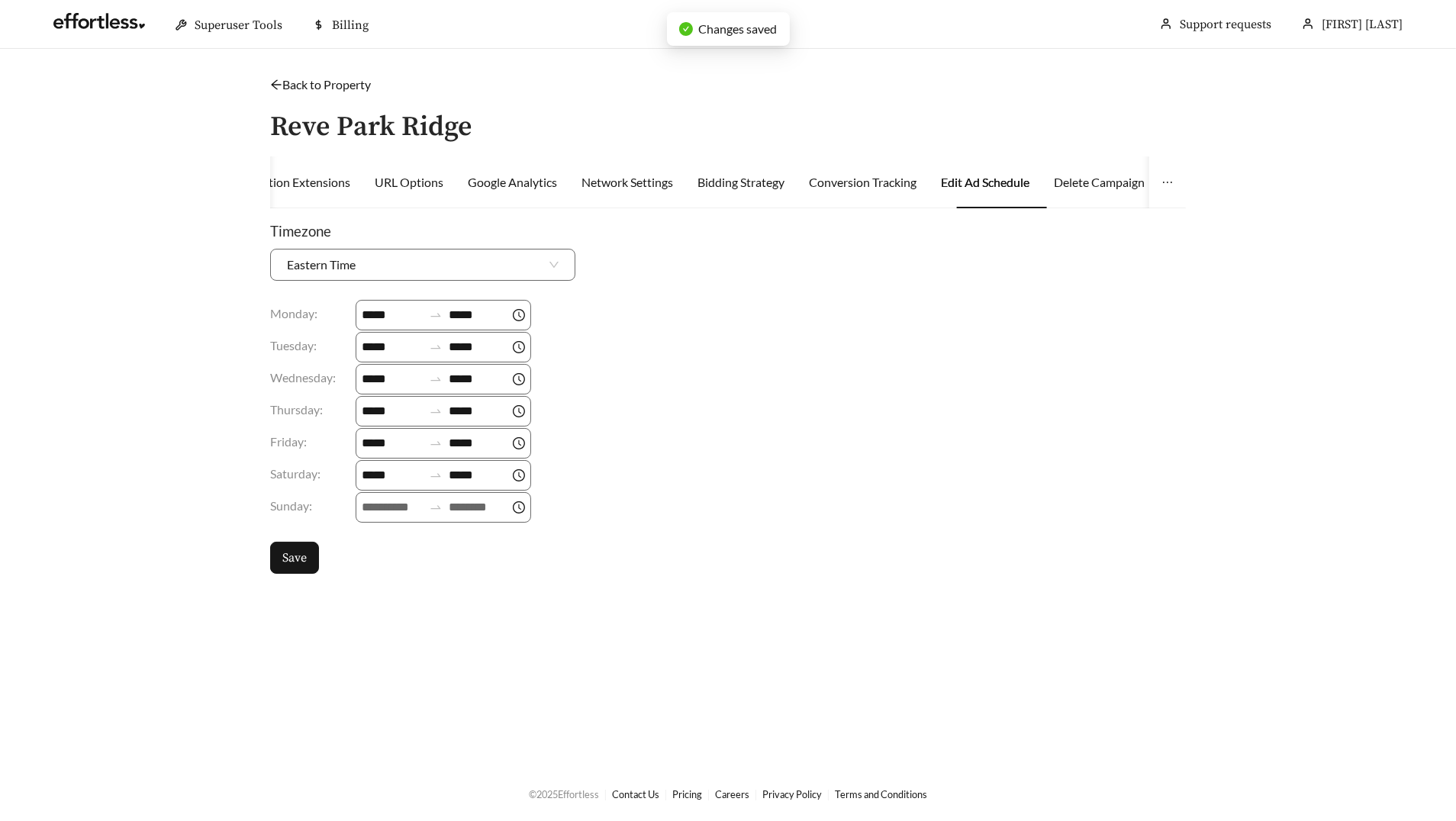 click on "Back to Property /" at bounding box center (728, 85) 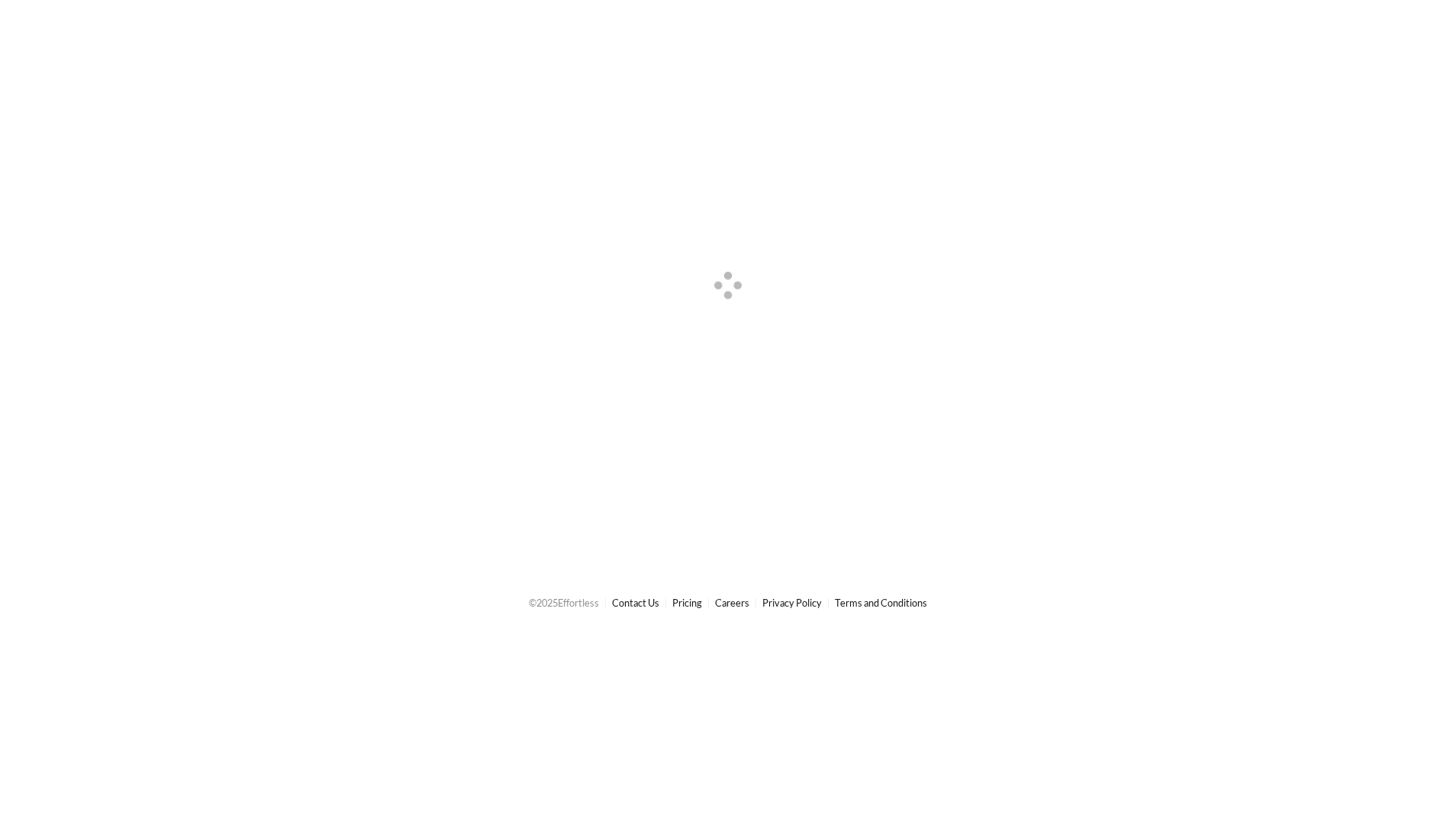 scroll, scrollTop: 0, scrollLeft: 0, axis: both 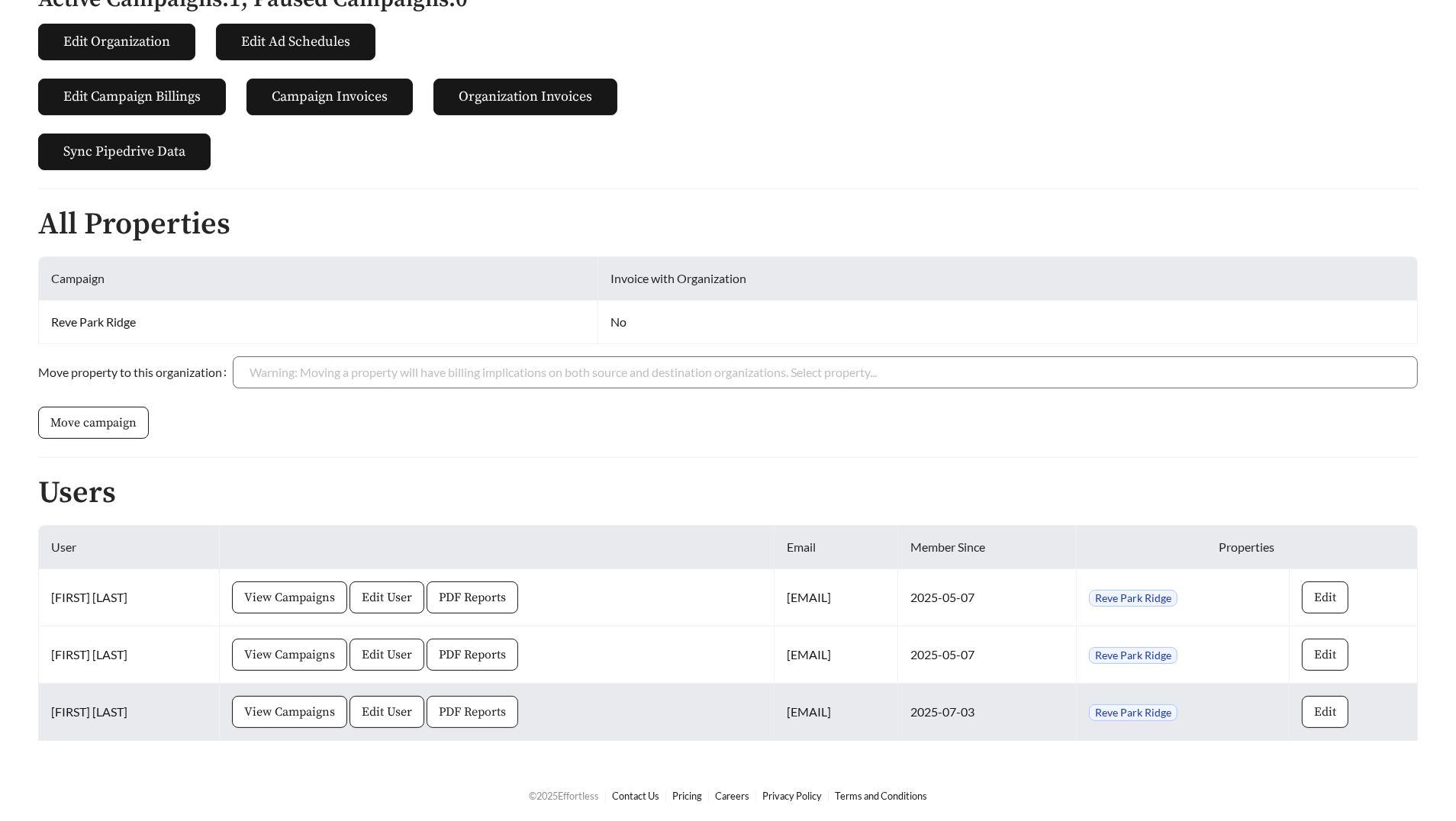 click on "PDF Reports" at bounding box center (472, 712) 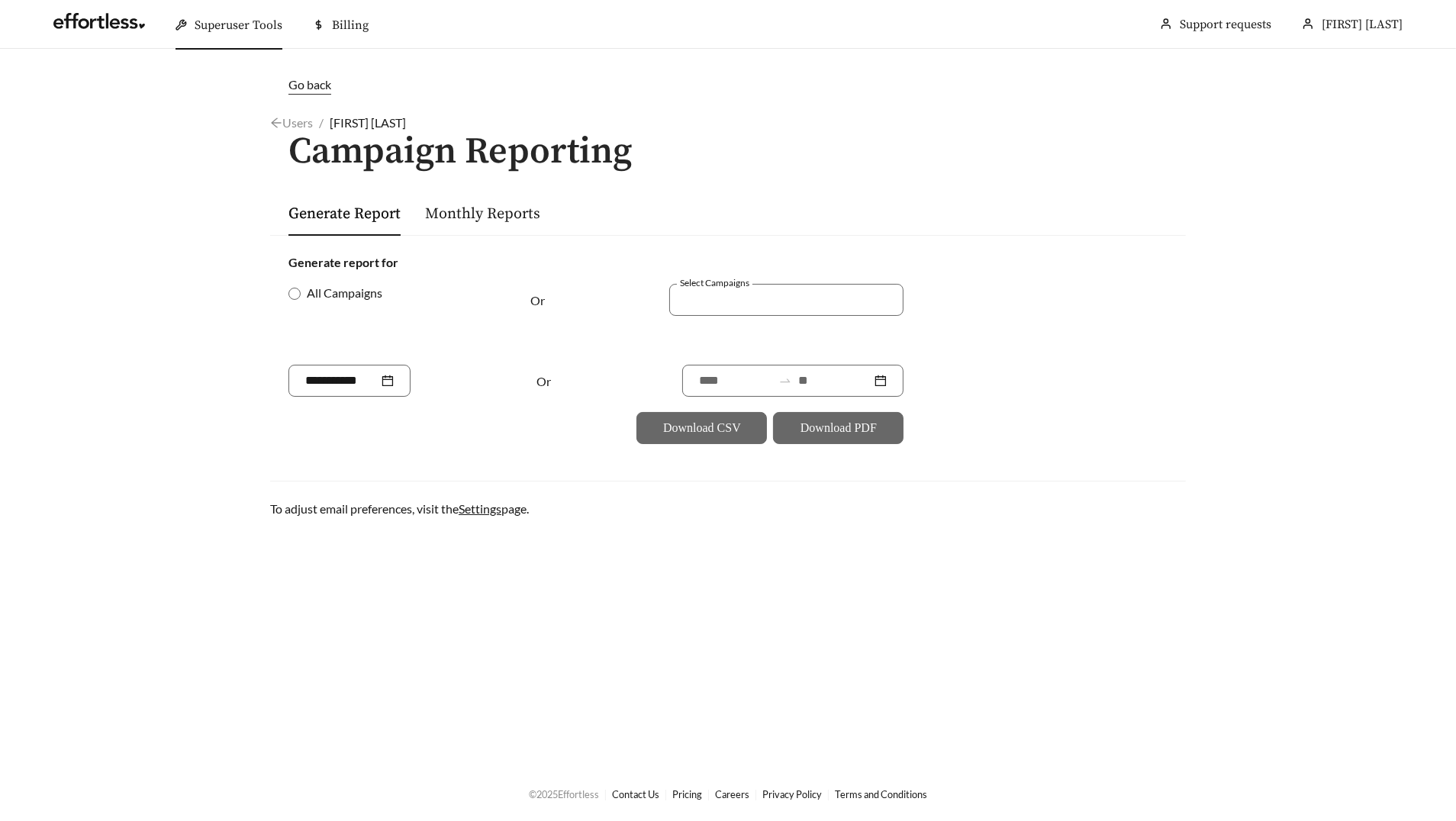 click on "Select Campaigns" at bounding box center (737, 315) 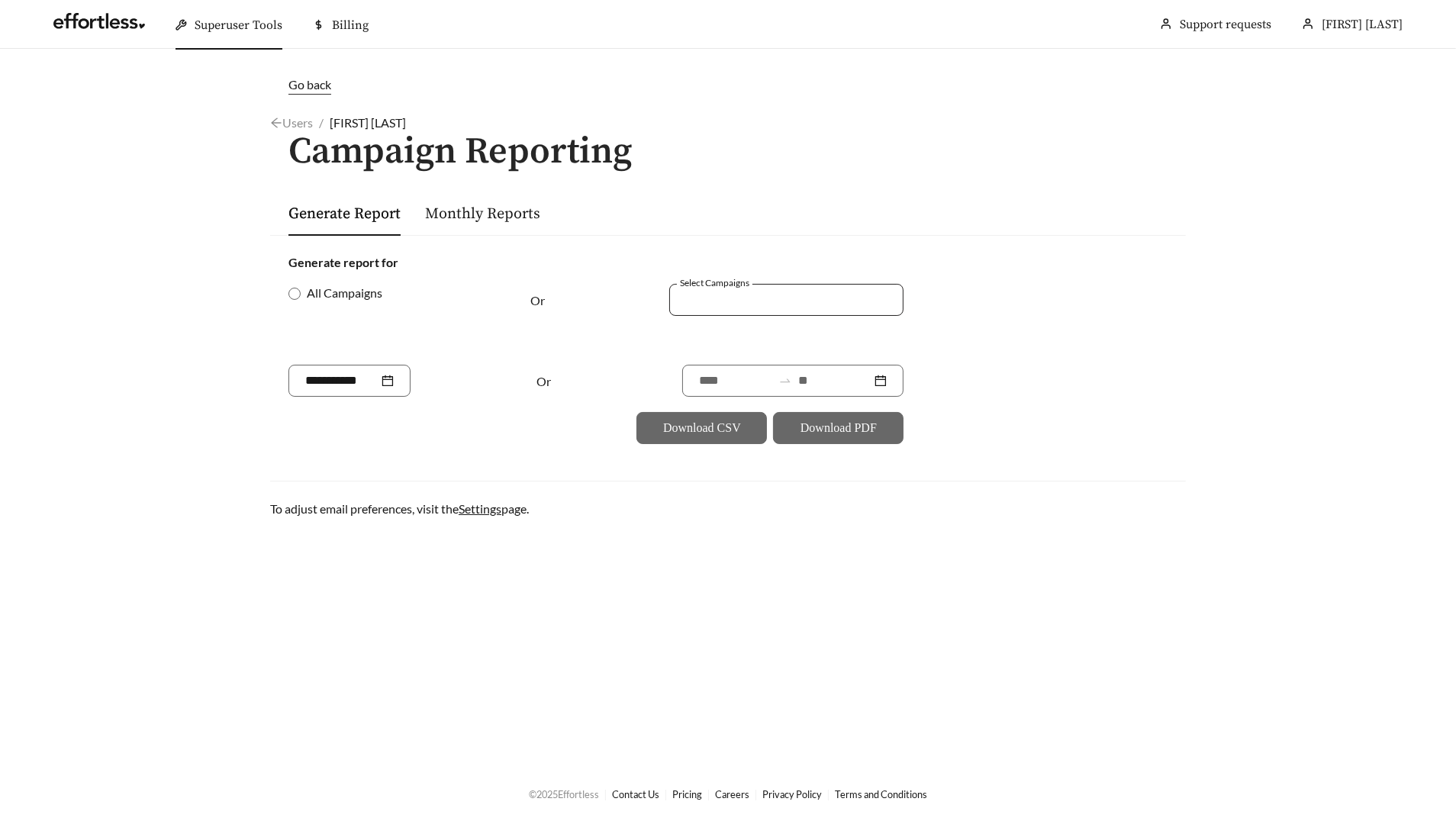 click at bounding box center [775, 299] 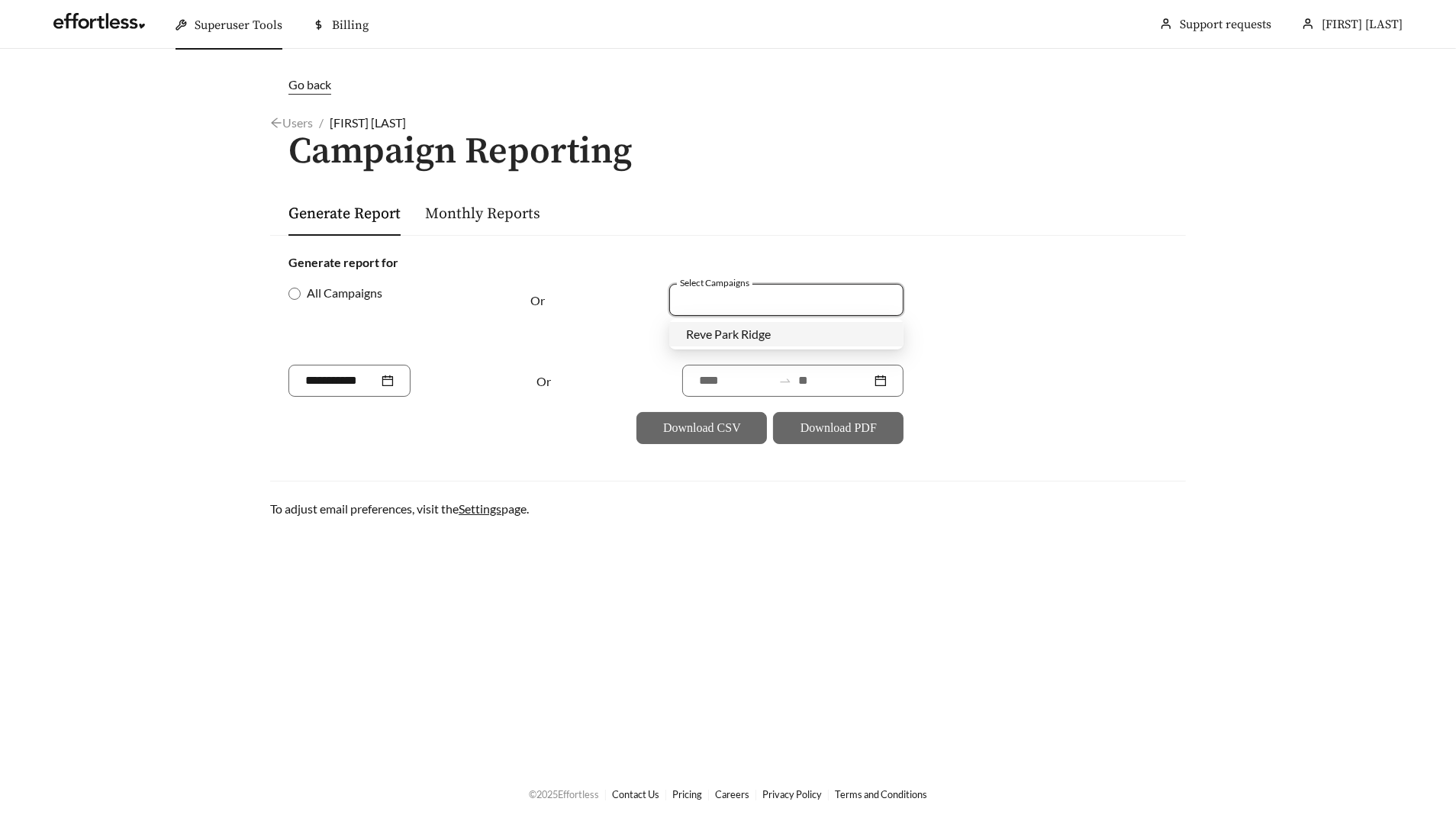 click on "Reve Park Ridge" at bounding box center [728, 333] 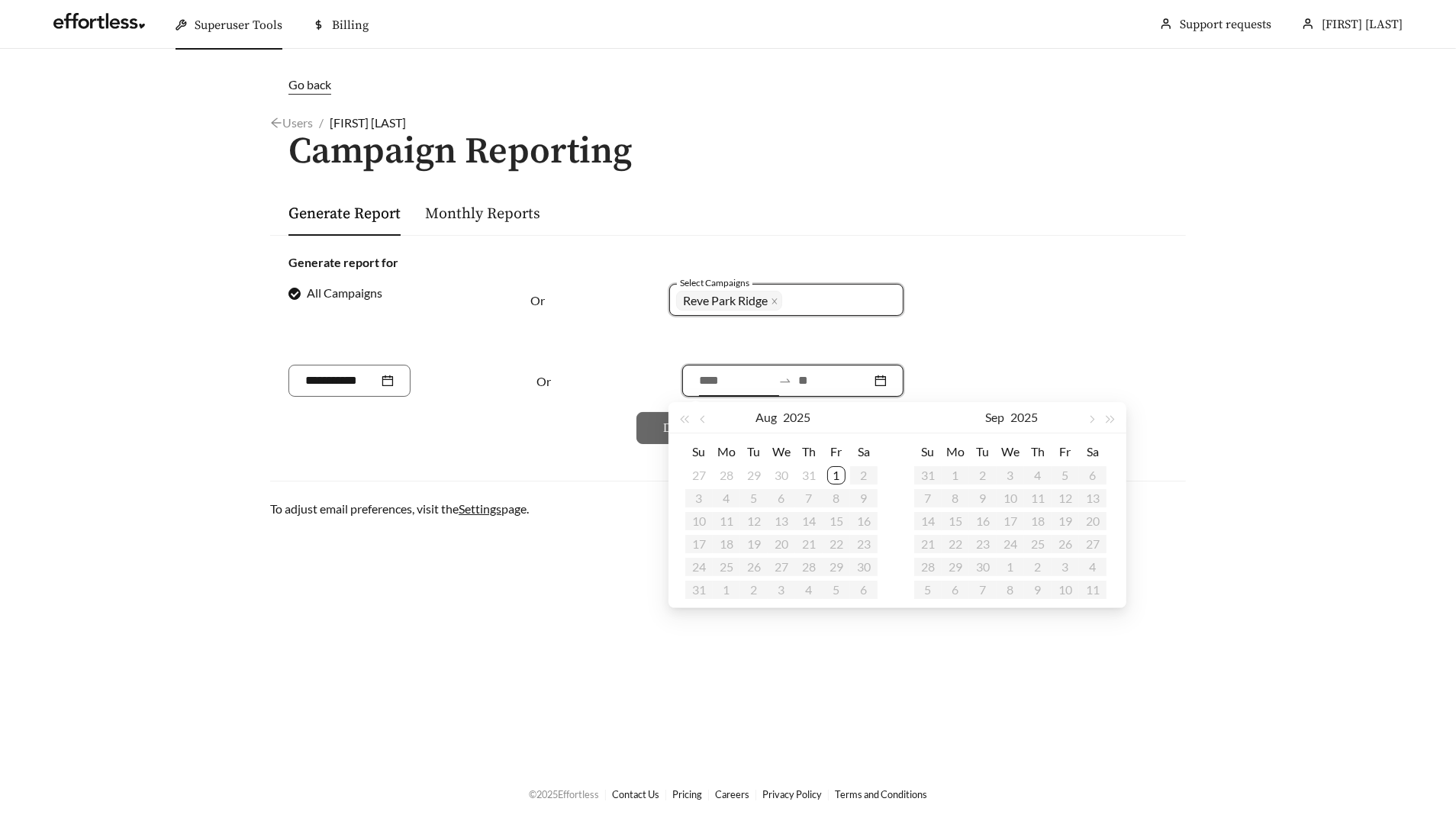 click at bounding box center (736, 381) 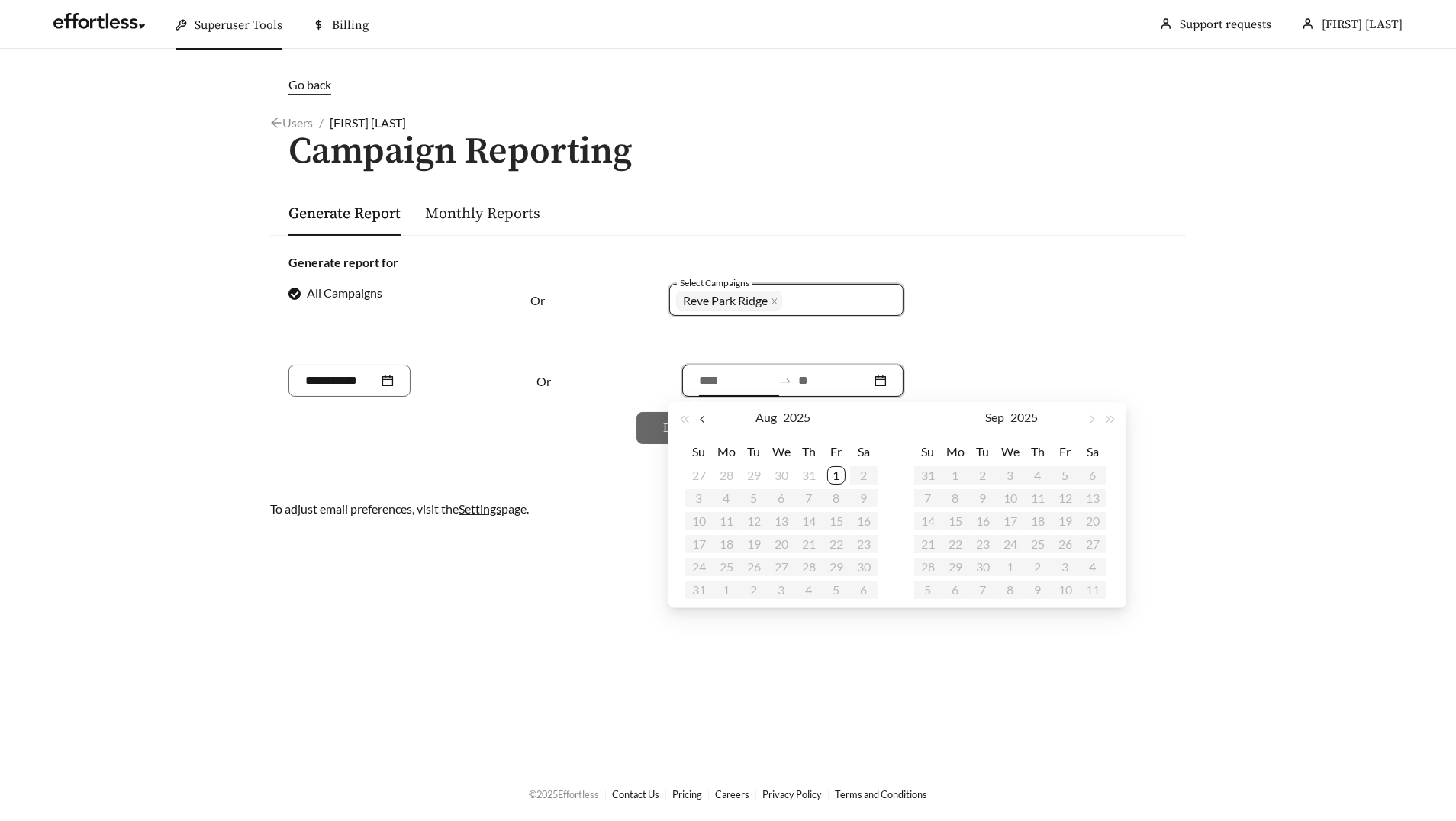 click at bounding box center [704, 420] 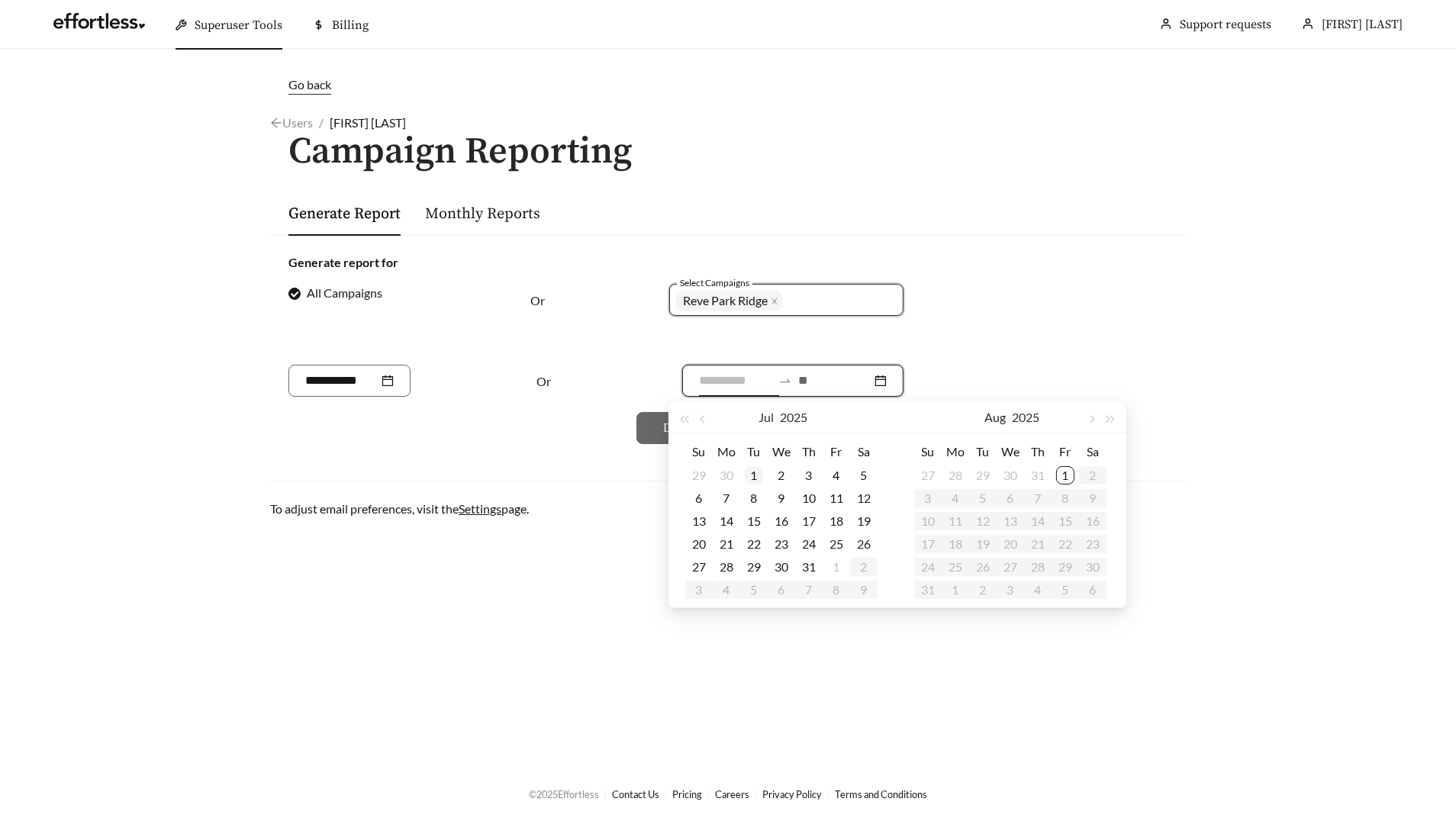 type on "**********" 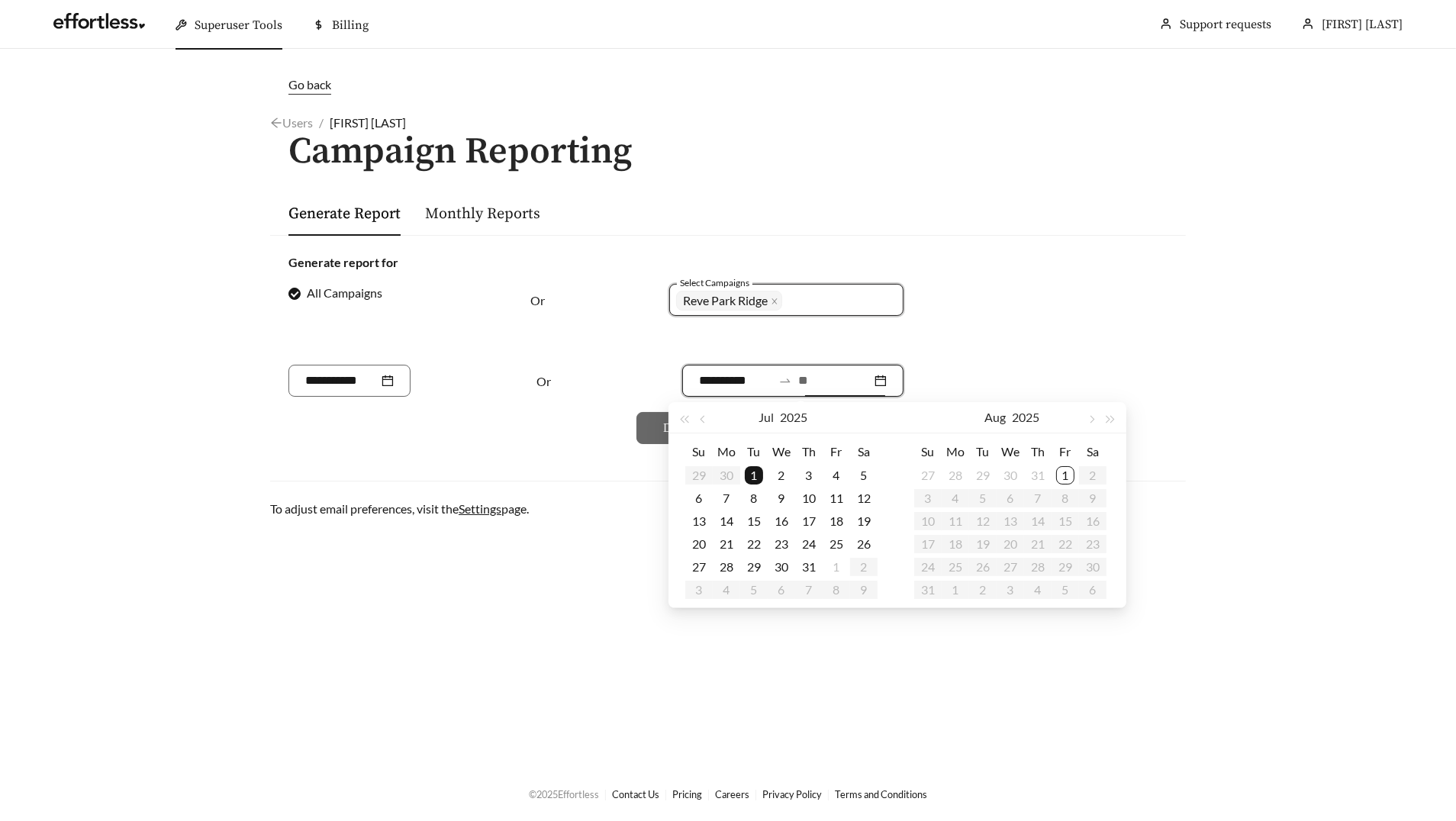type on "**********" 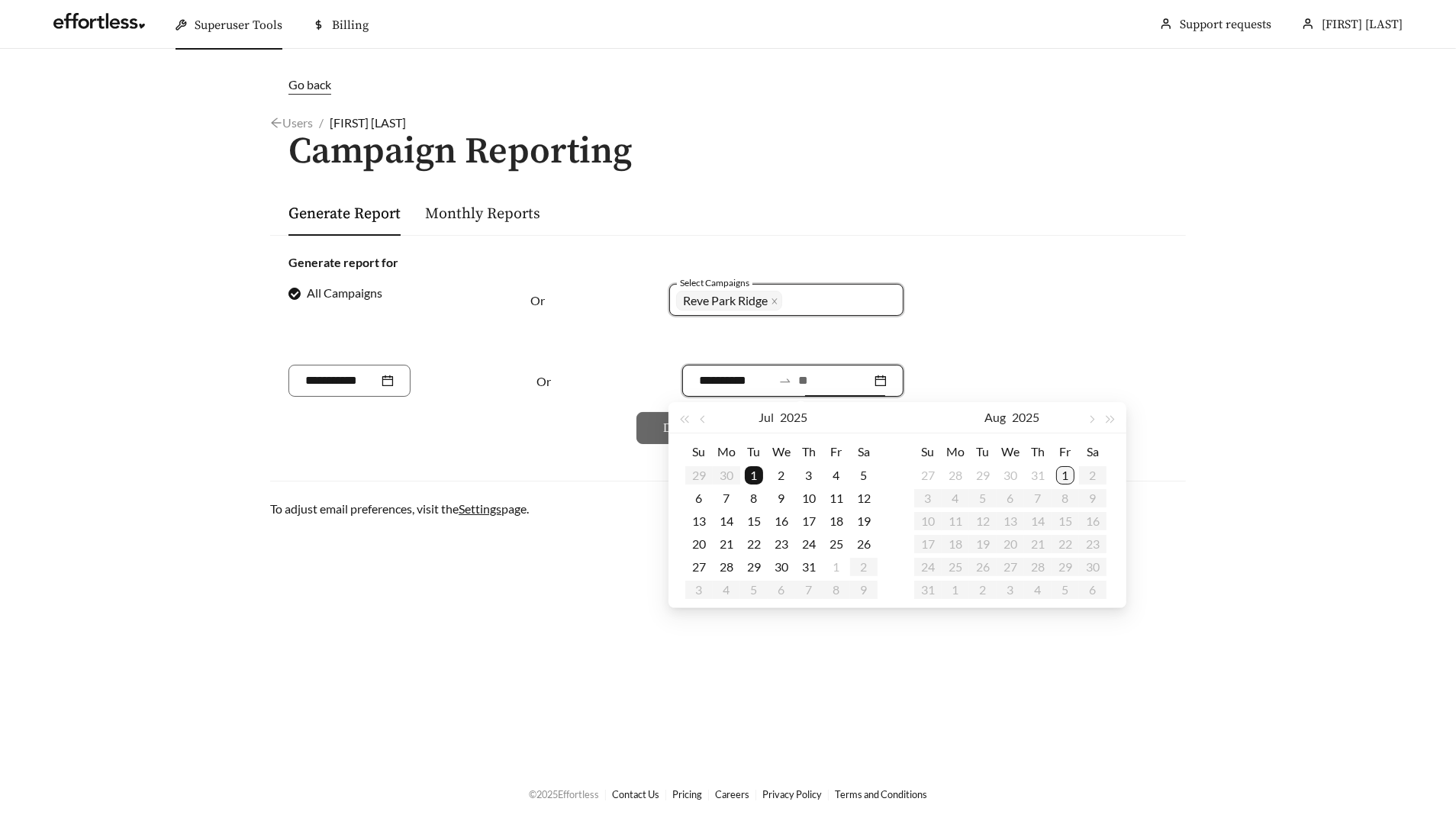 type on "**********" 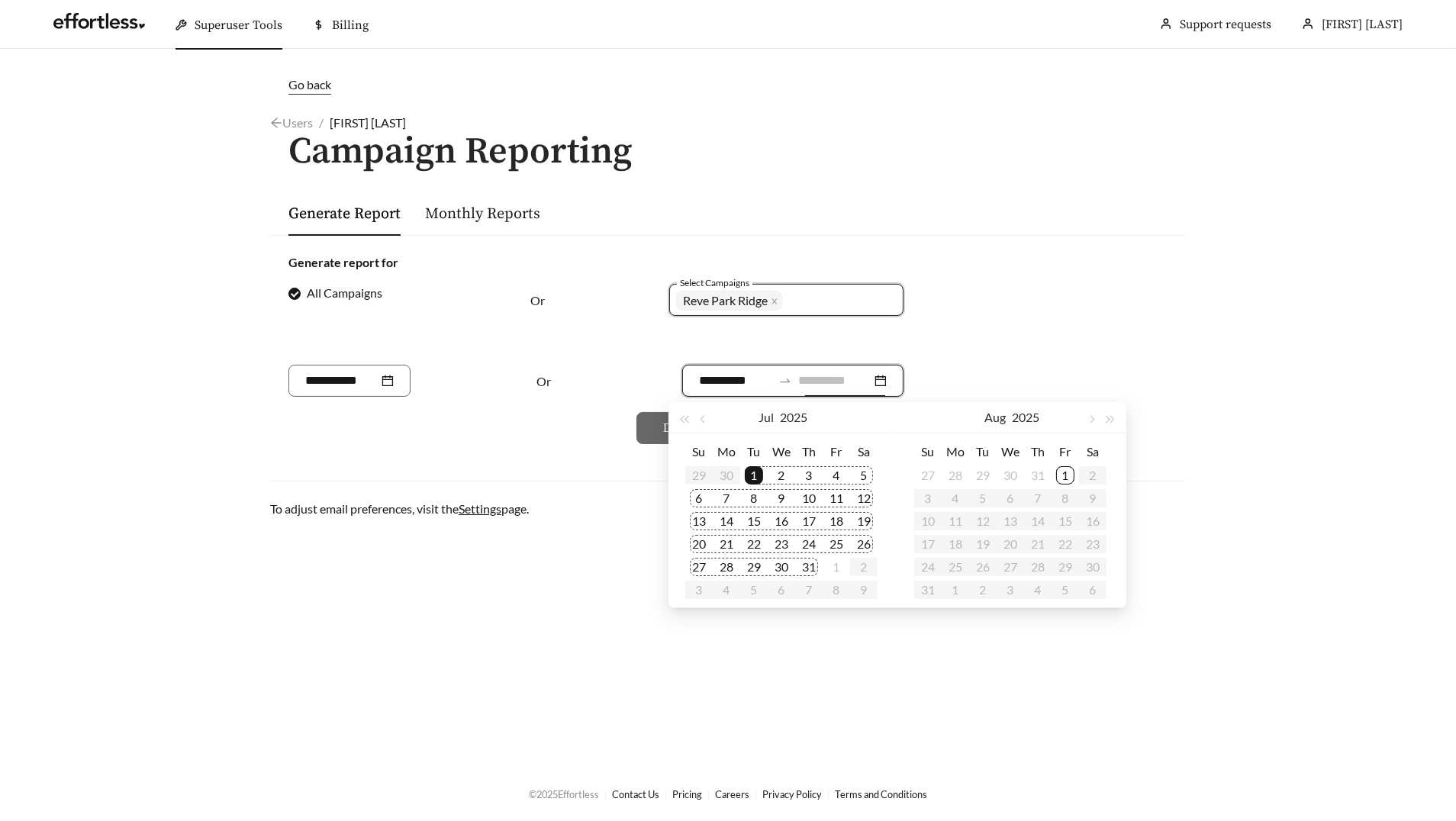 click on "1" at bounding box center [1065, 475] 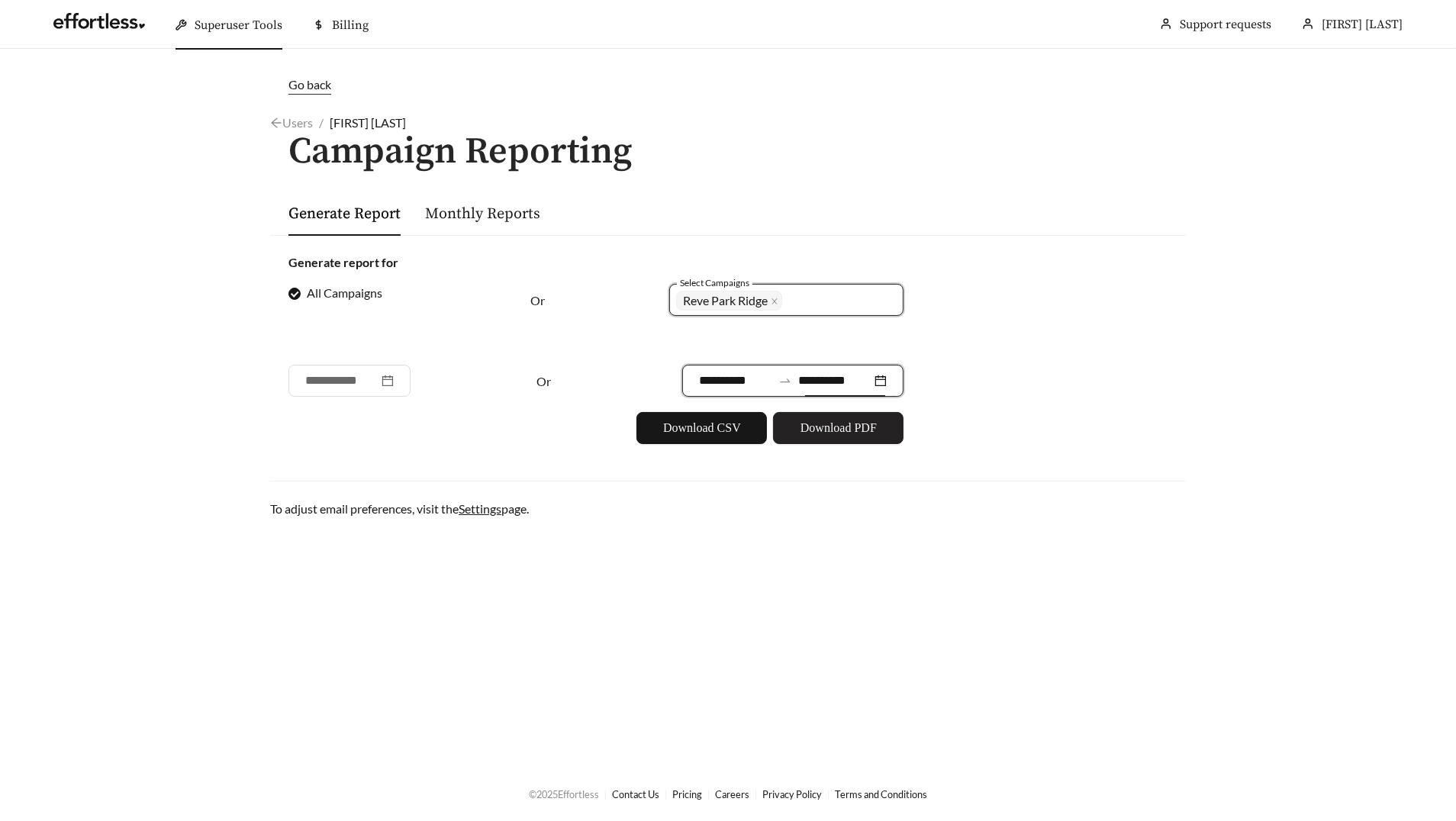 click on "Download PDF" at bounding box center (839, 428) 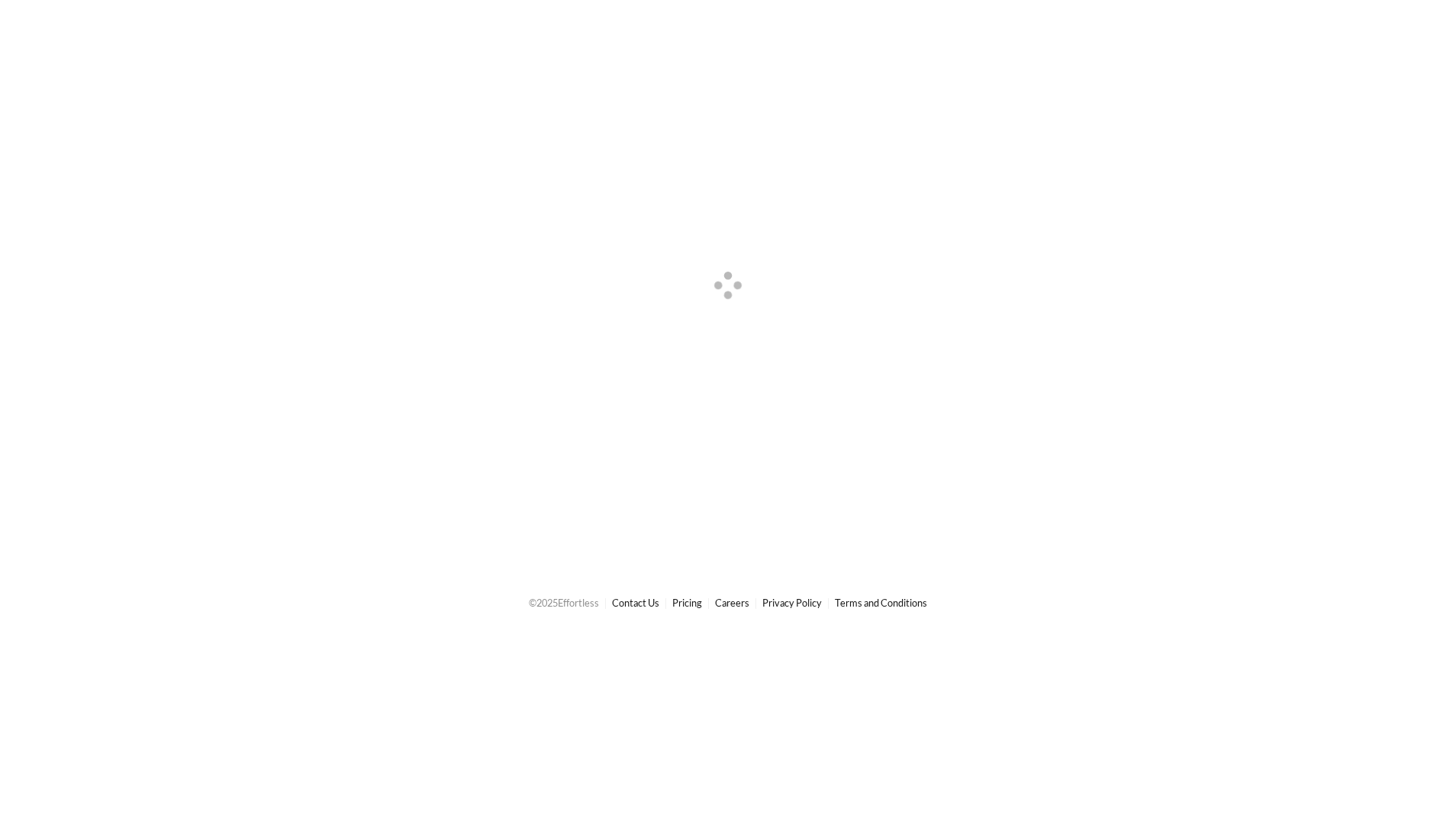 scroll, scrollTop: 0, scrollLeft: 0, axis: both 